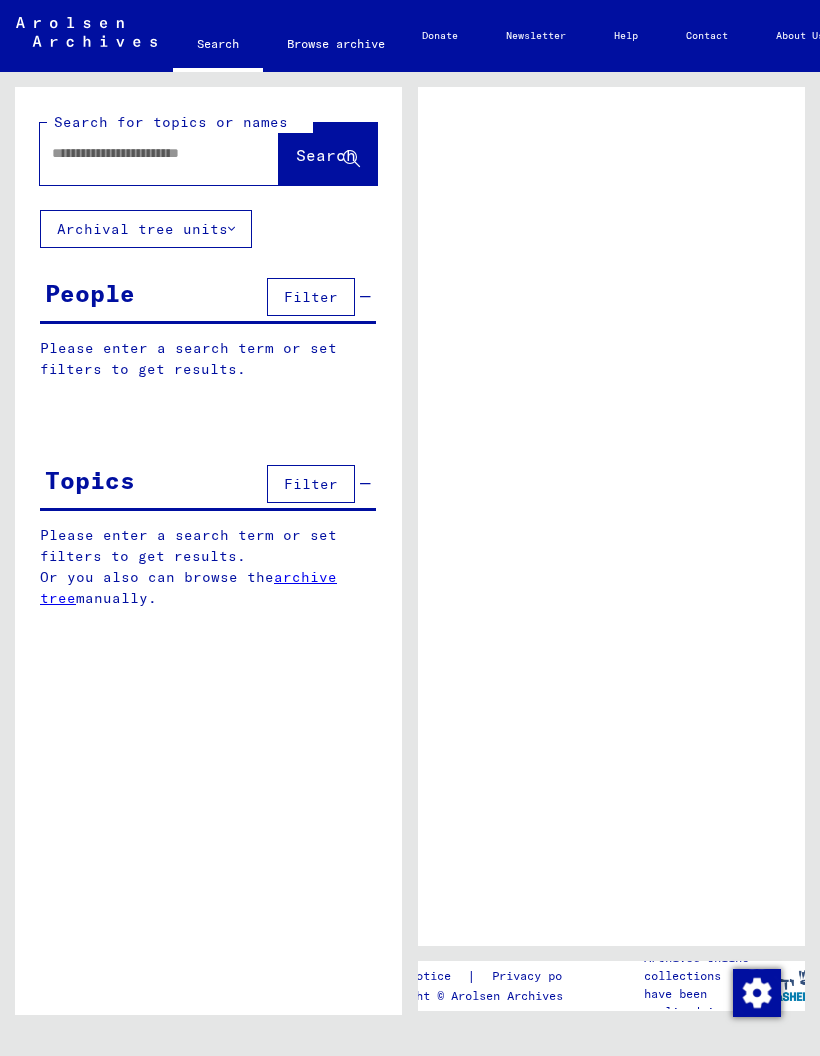 scroll, scrollTop: 0, scrollLeft: 0, axis: both 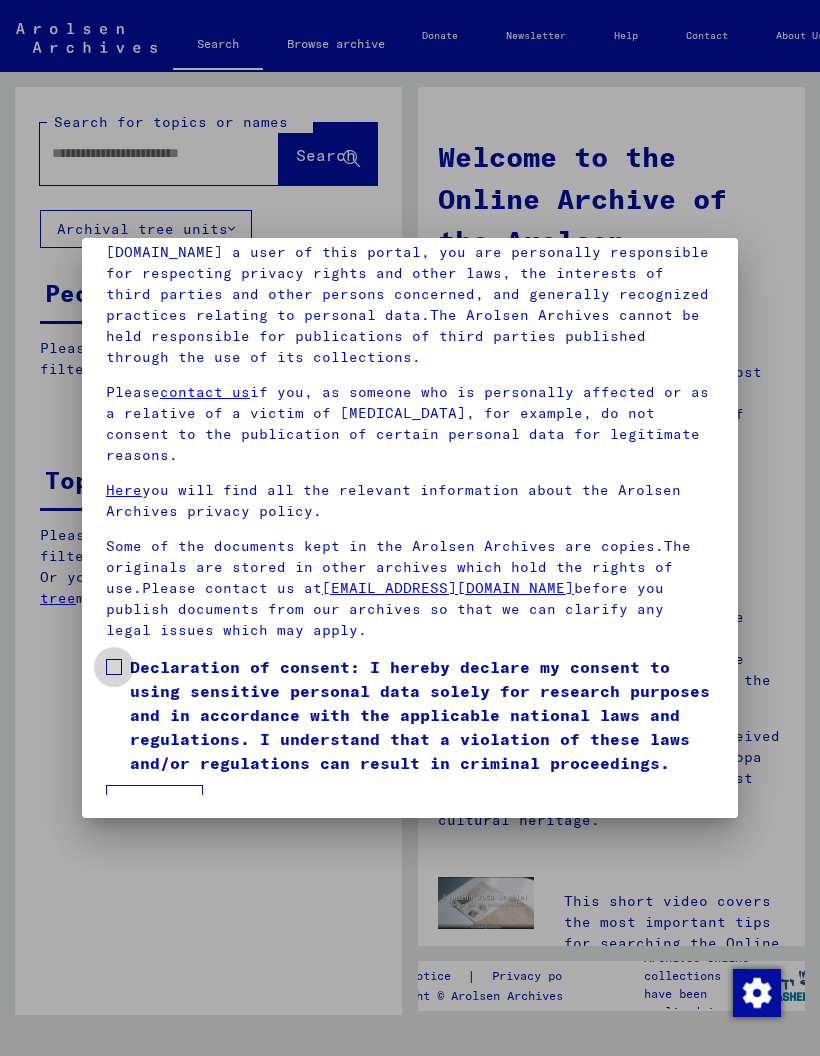 click at bounding box center [114, 667] 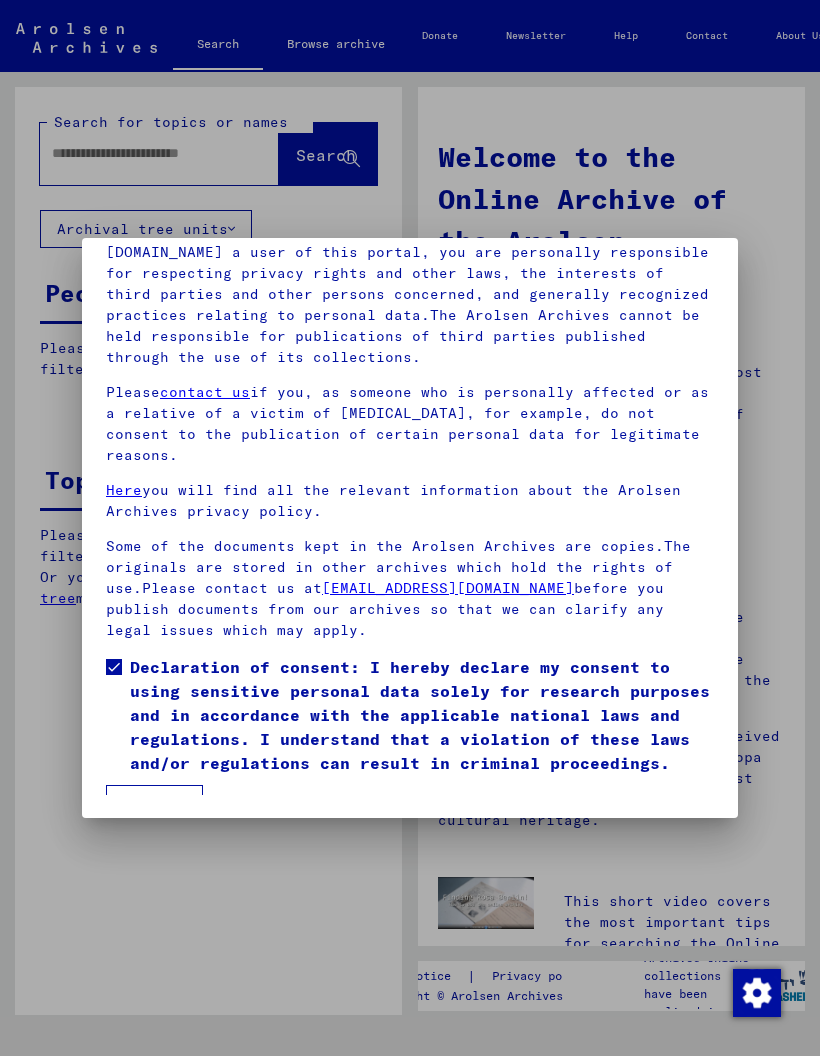 click on "I agree" at bounding box center [154, 804] 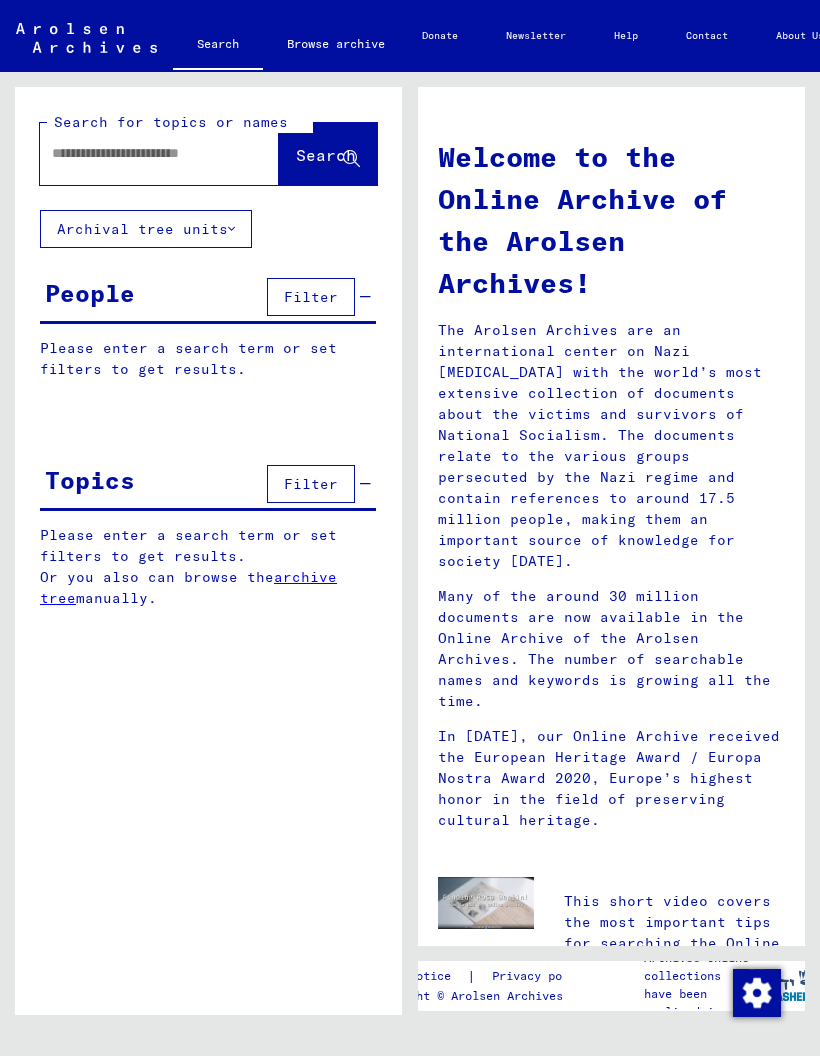 click 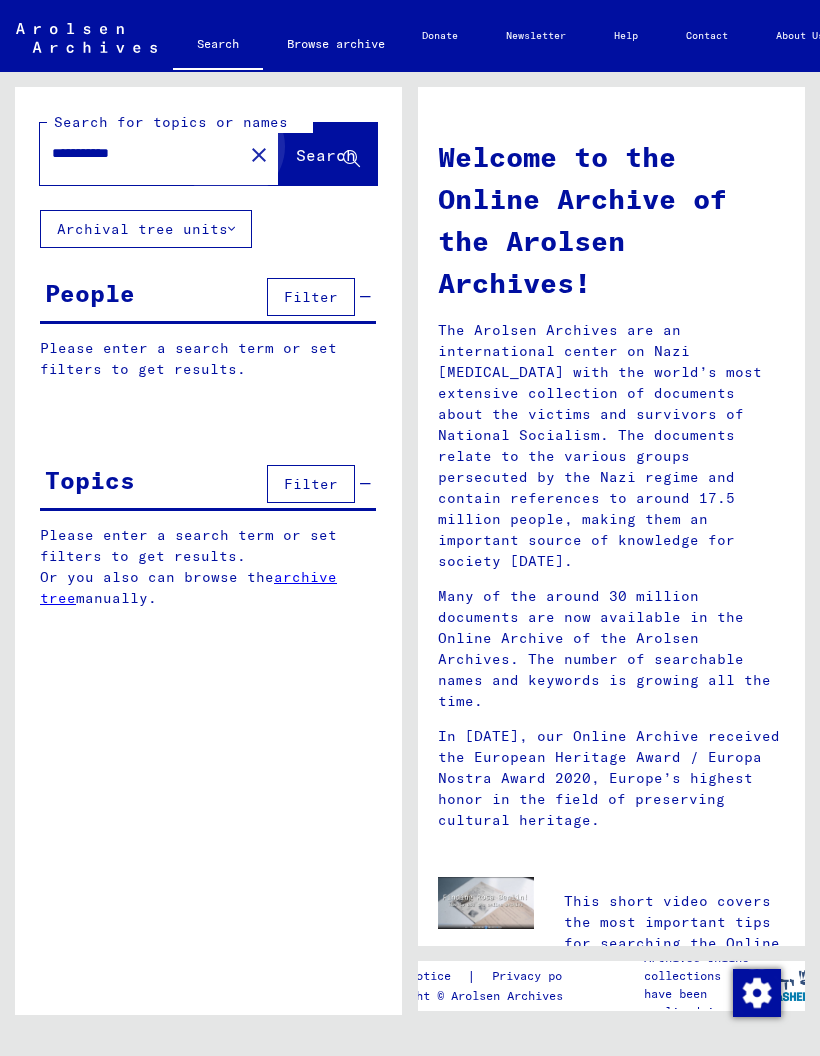type on "**********" 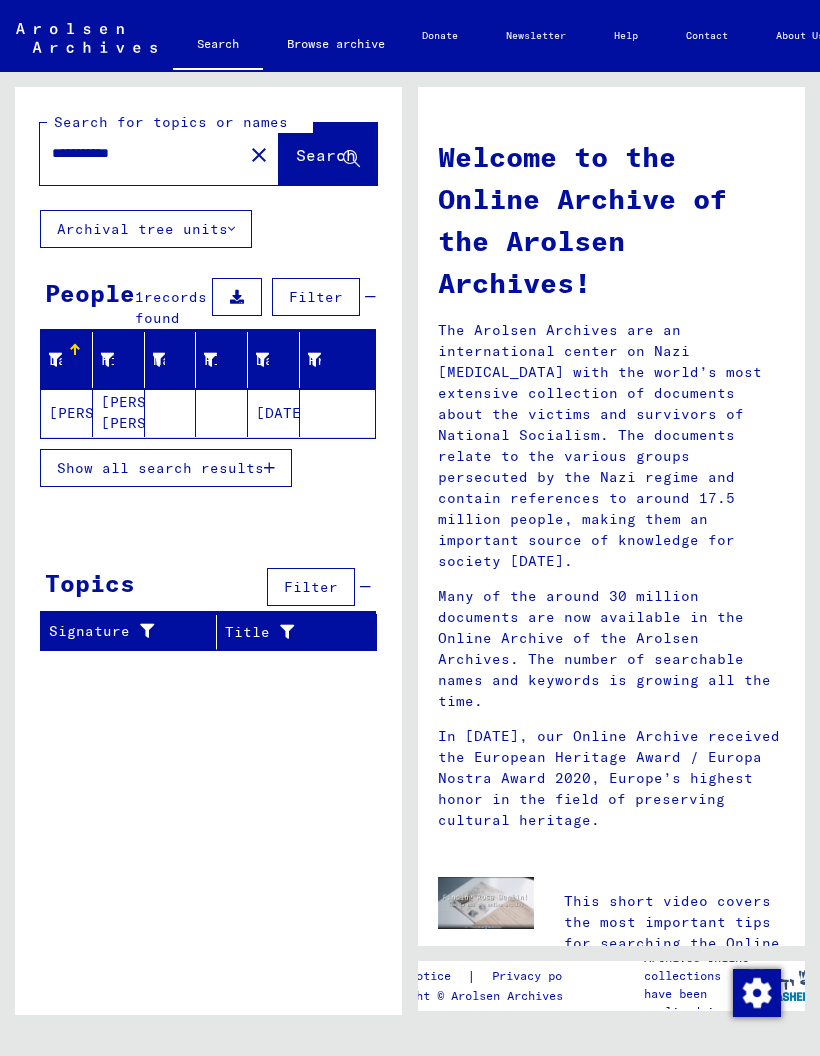 click on "[PERSON_NAME]" 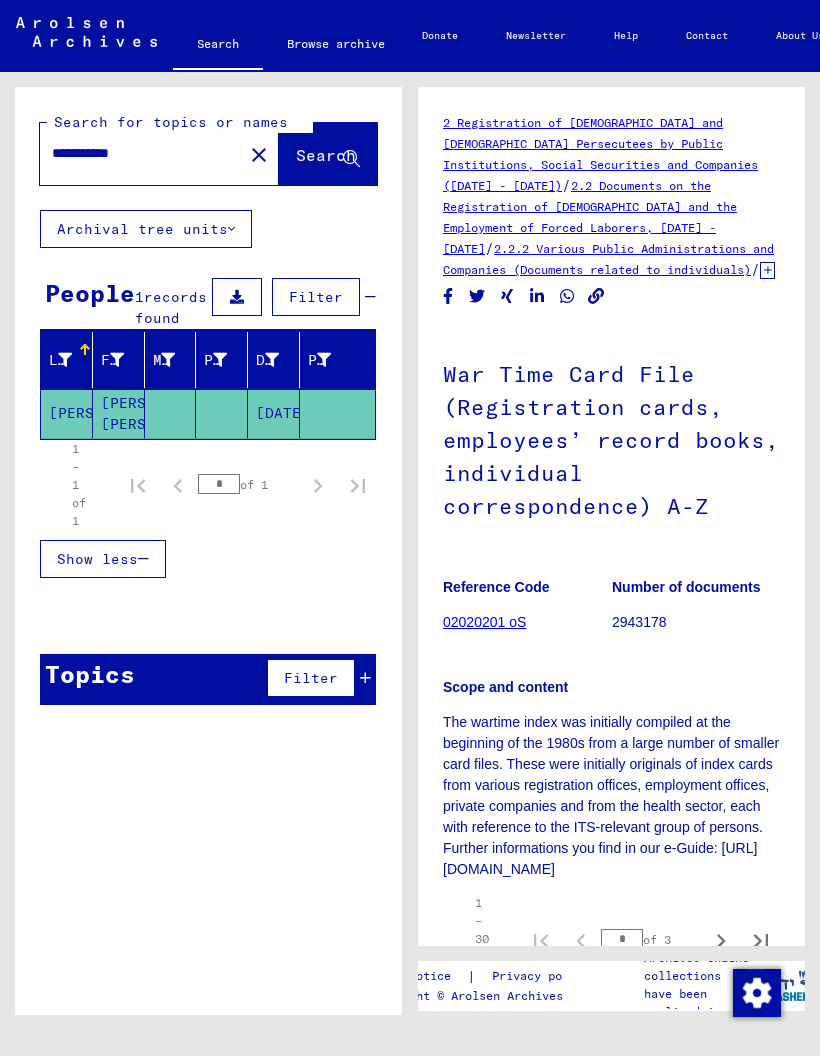 scroll, scrollTop: 0, scrollLeft: 0, axis: both 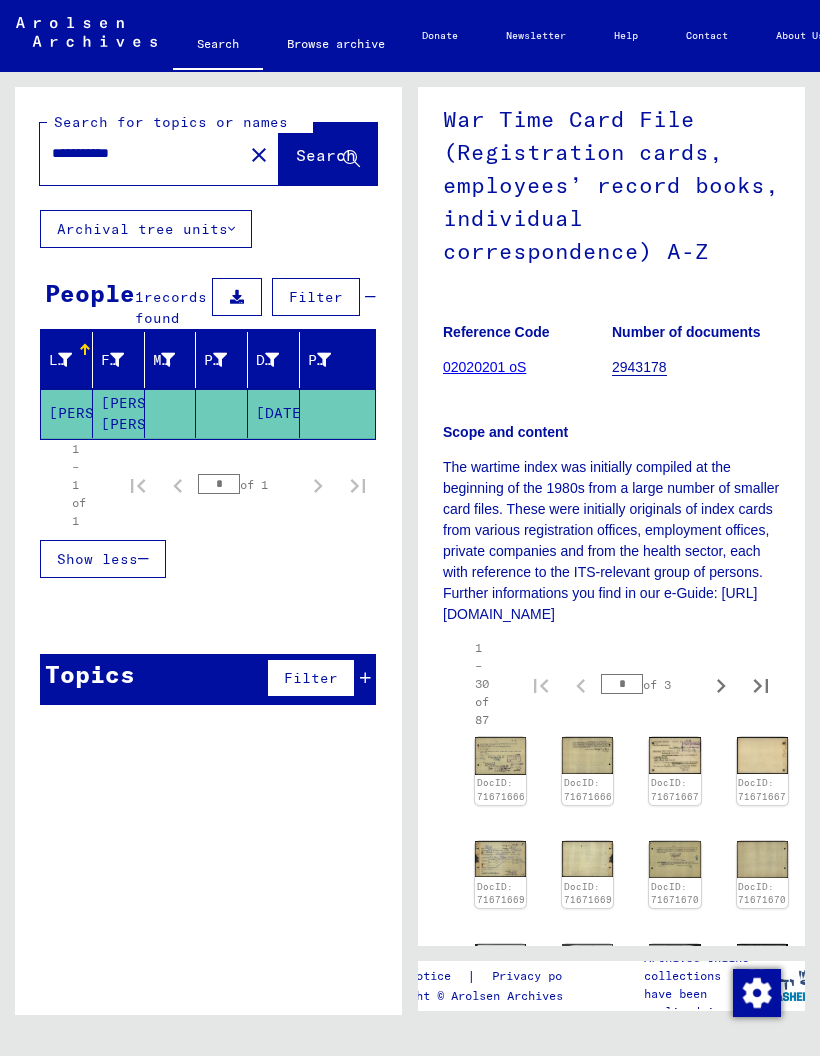 click 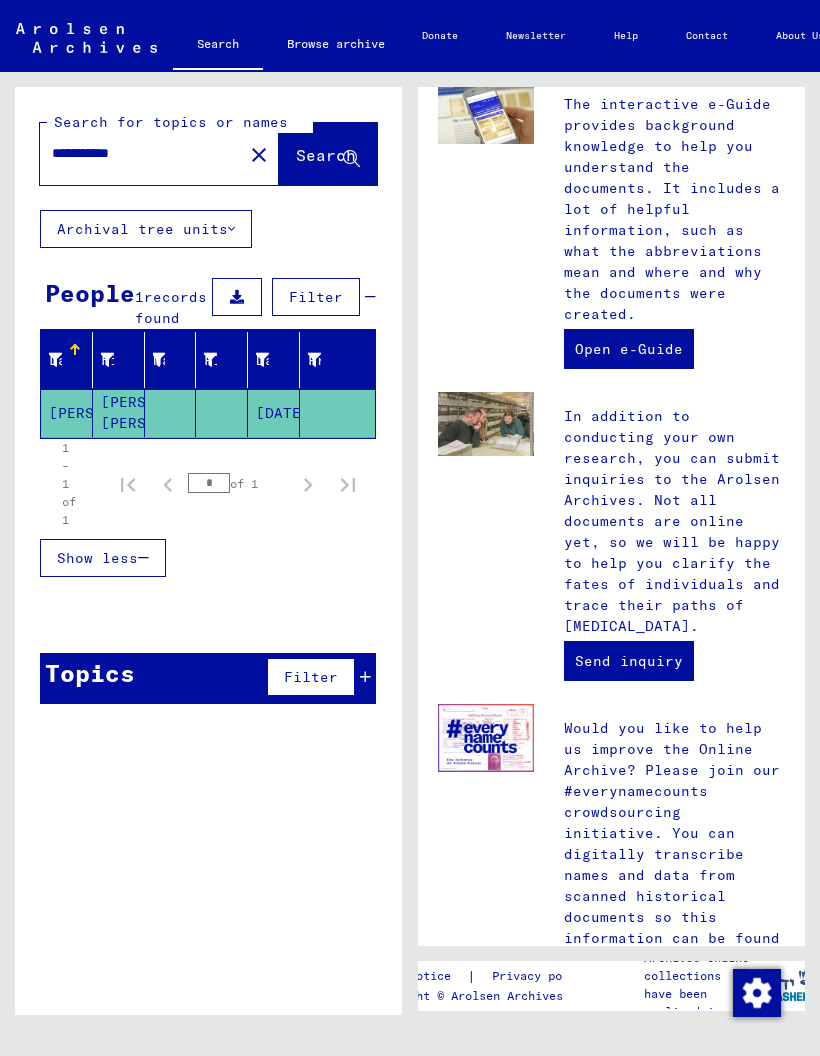 scroll, scrollTop: 962, scrollLeft: 0, axis: vertical 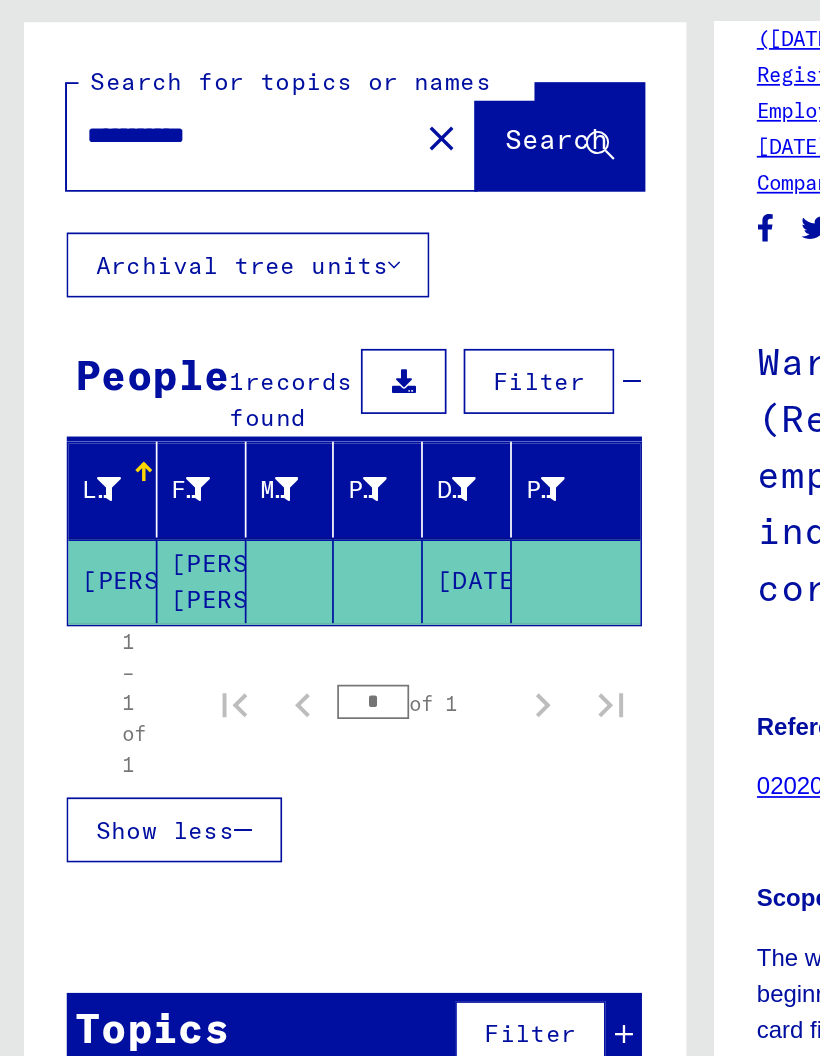 click on "Search" 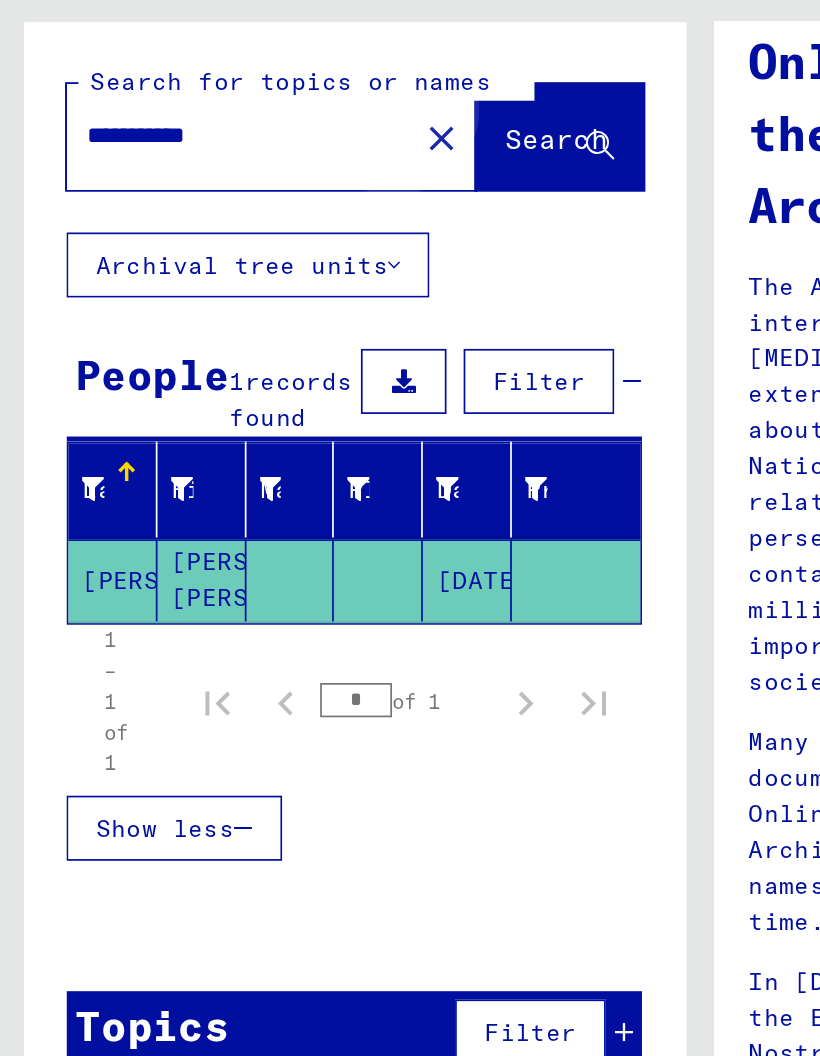 scroll, scrollTop: 0, scrollLeft: 0, axis: both 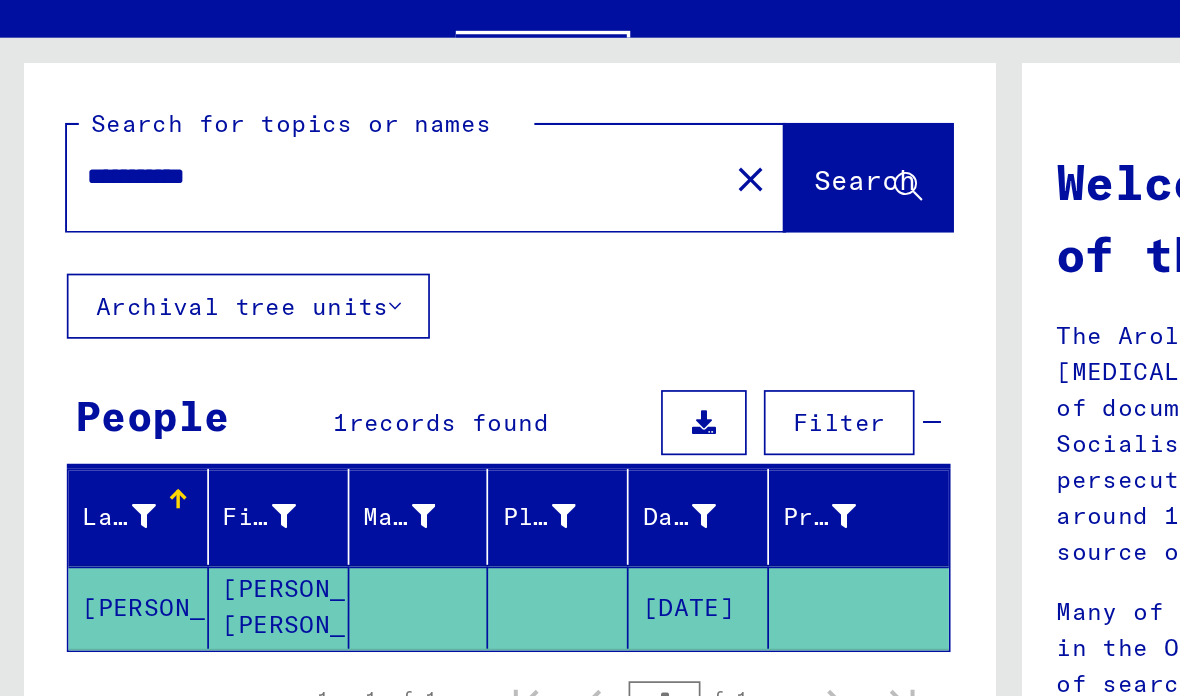 click on "[PERSON_NAME]" 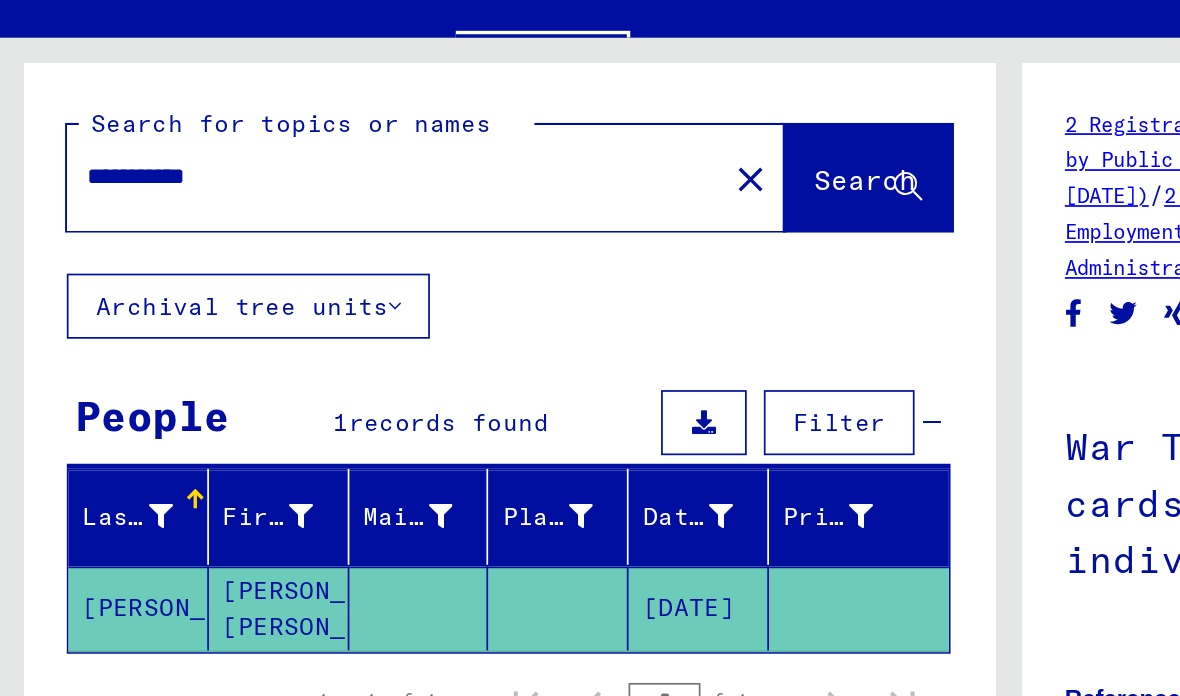 scroll, scrollTop: 0, scrollLeft: 0, axis: both 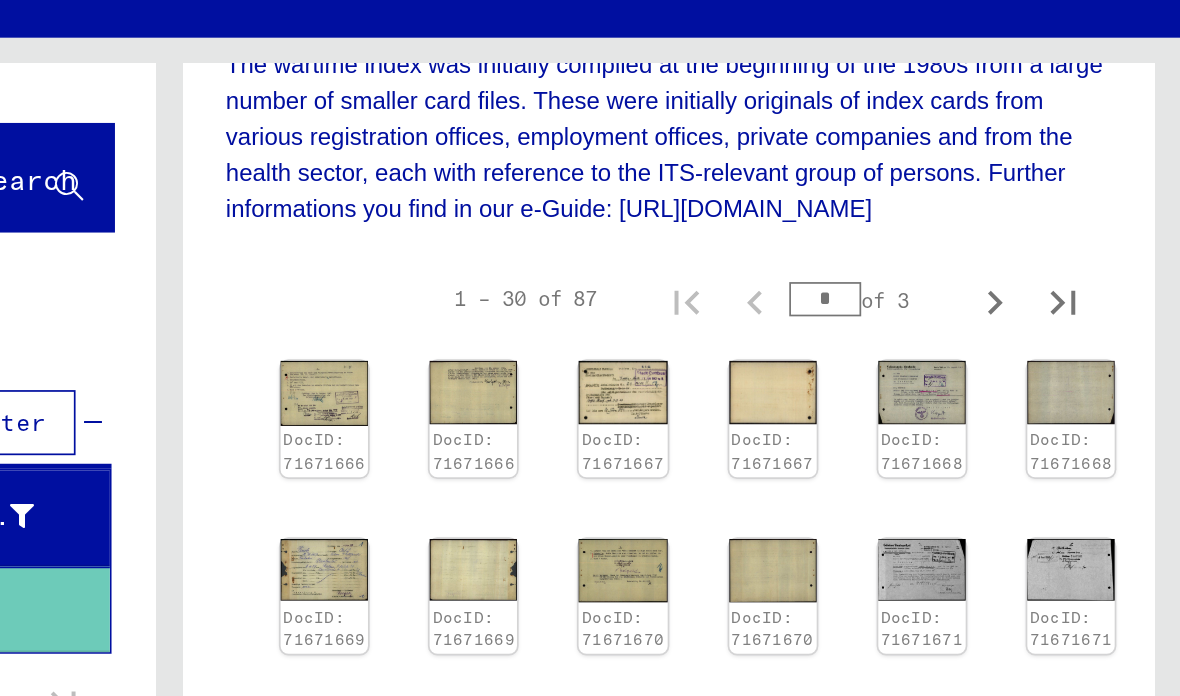 click 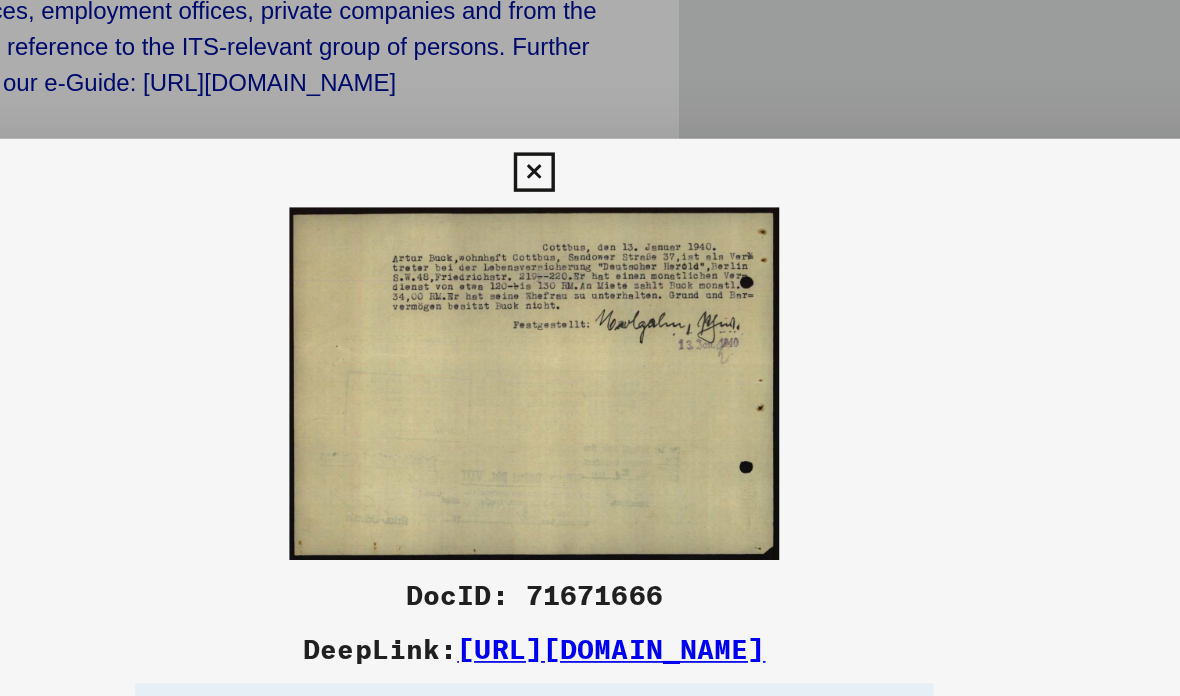 click at bounding box center (590, 298) 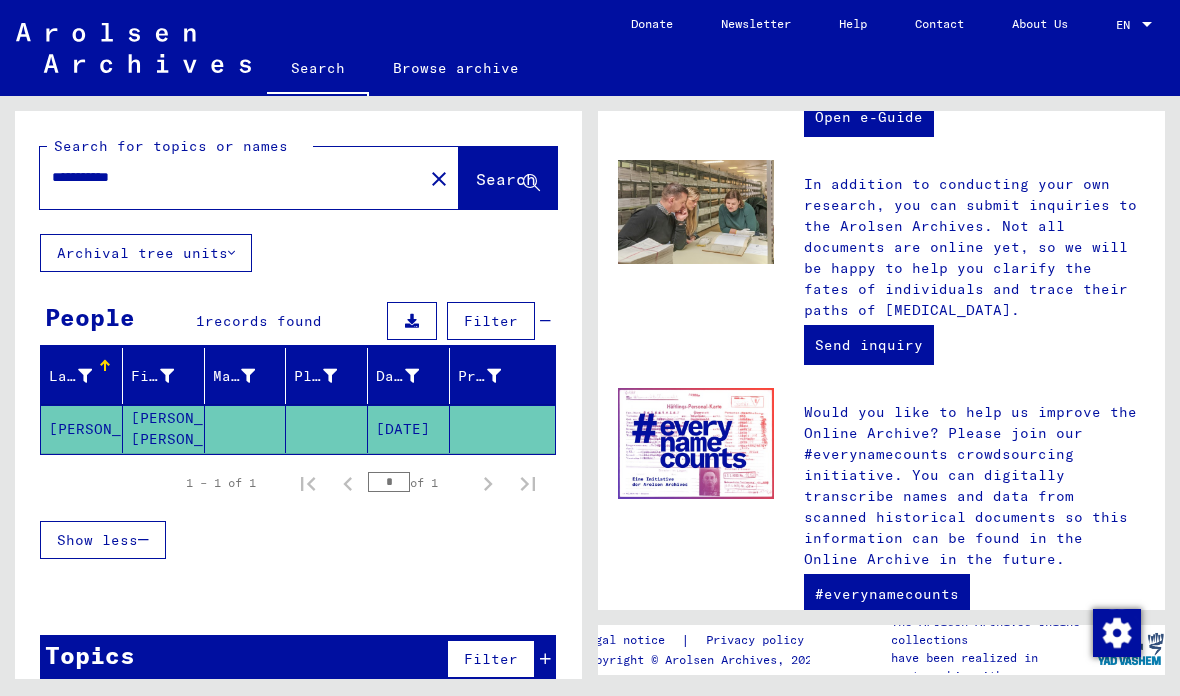scroll, scrollTop: 818, scrollLeft: 0, axis: vertical 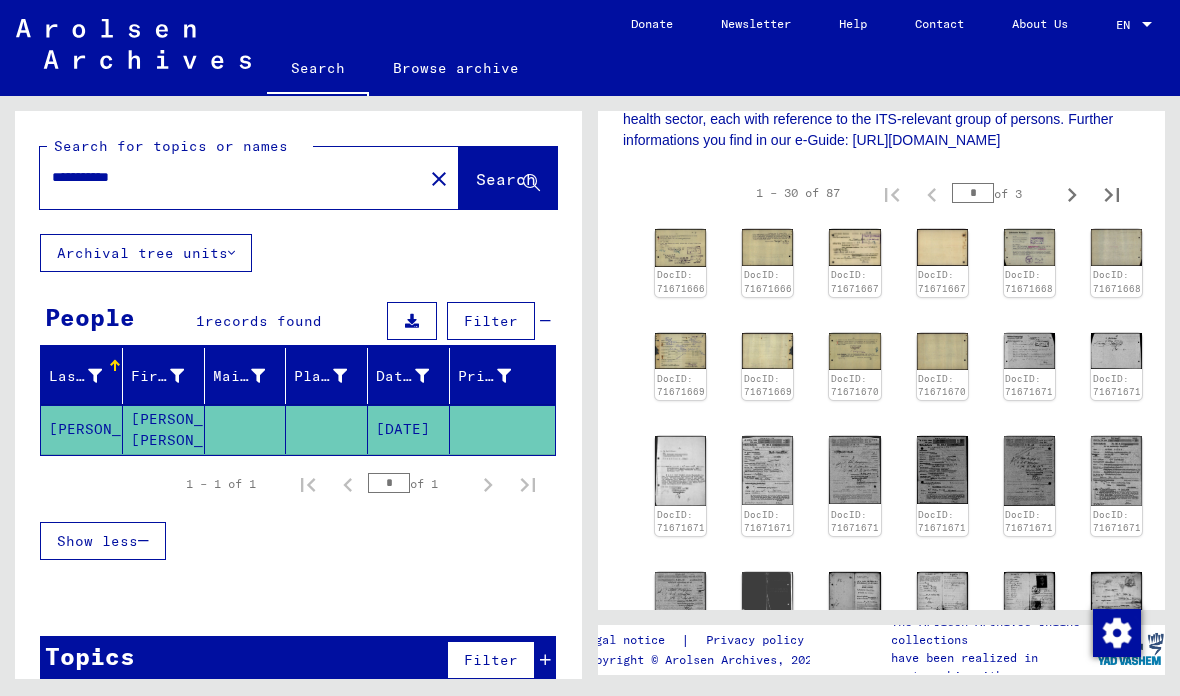 click 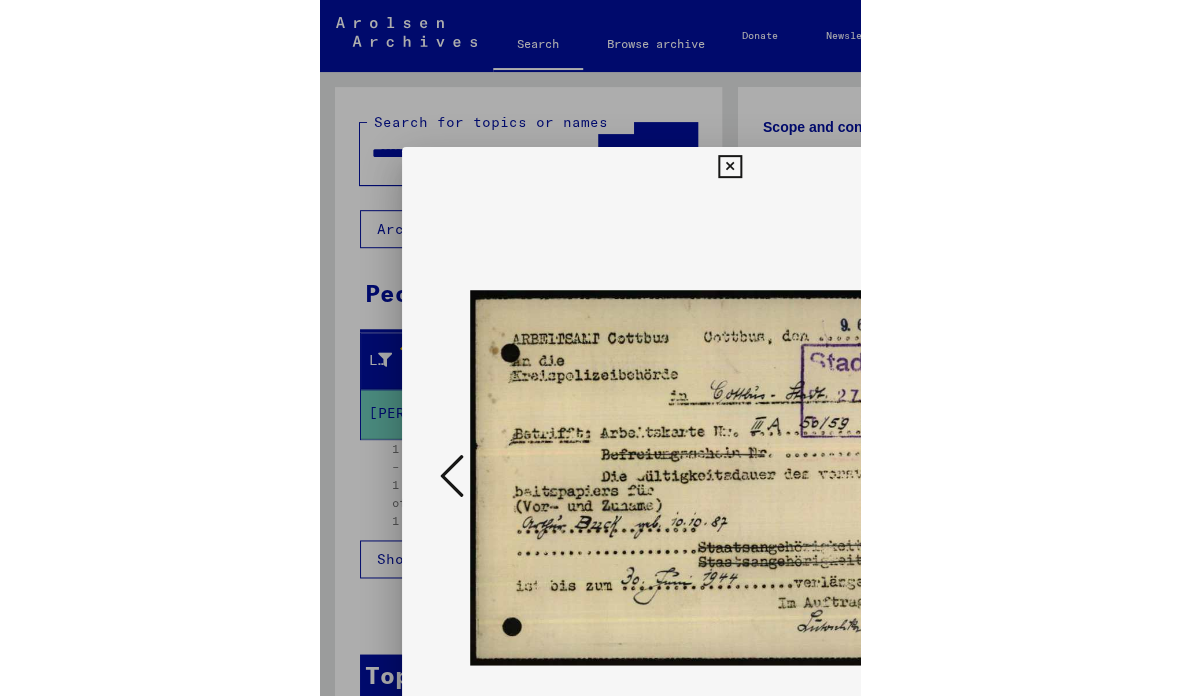 scroll, scrollTop: 0, scrollLeft: 0, axis: both 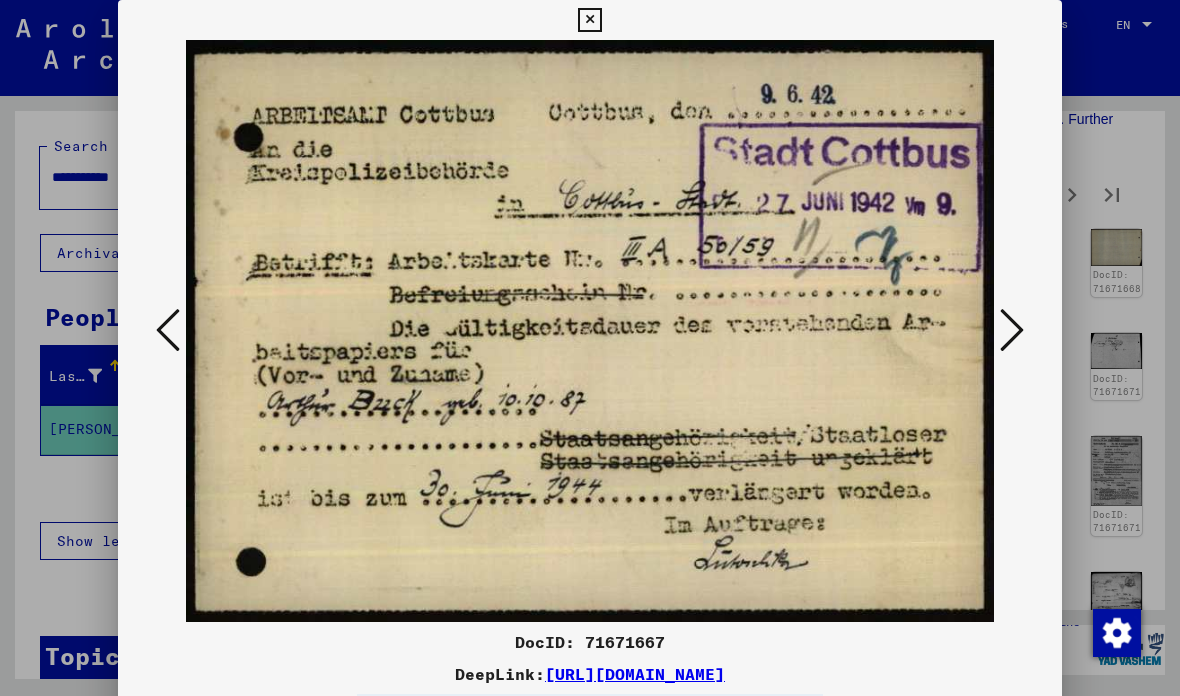 click at bounding box center (589, 20) 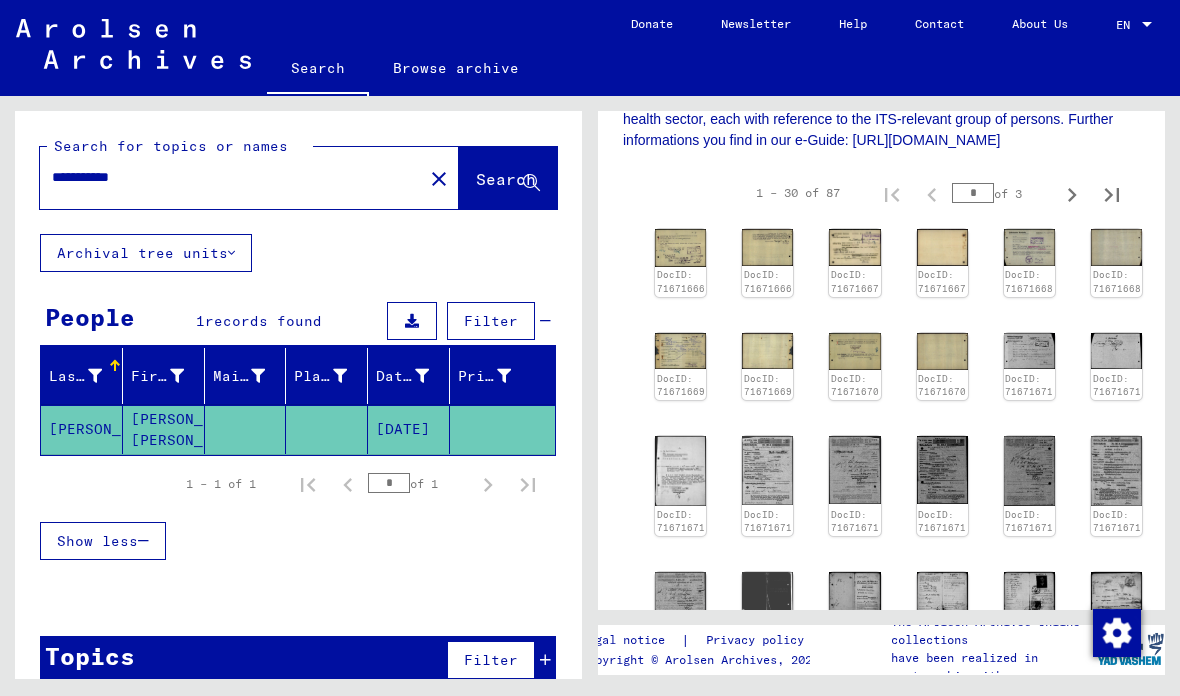 click 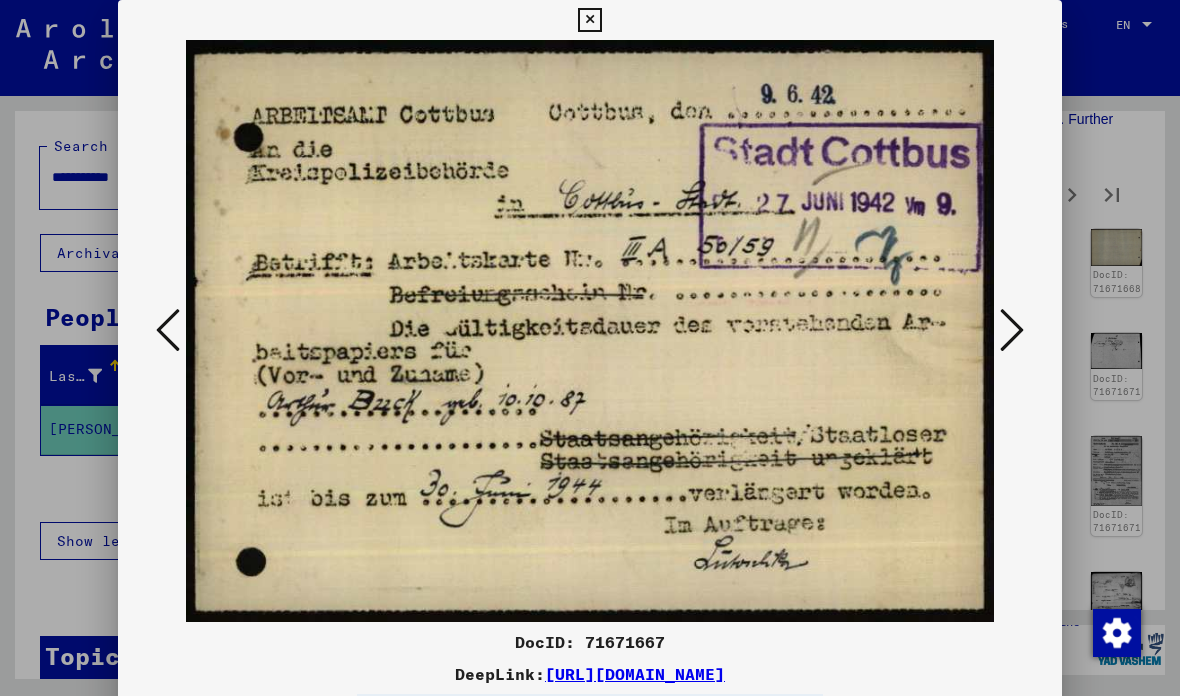 click at bounding box center (589, 20) 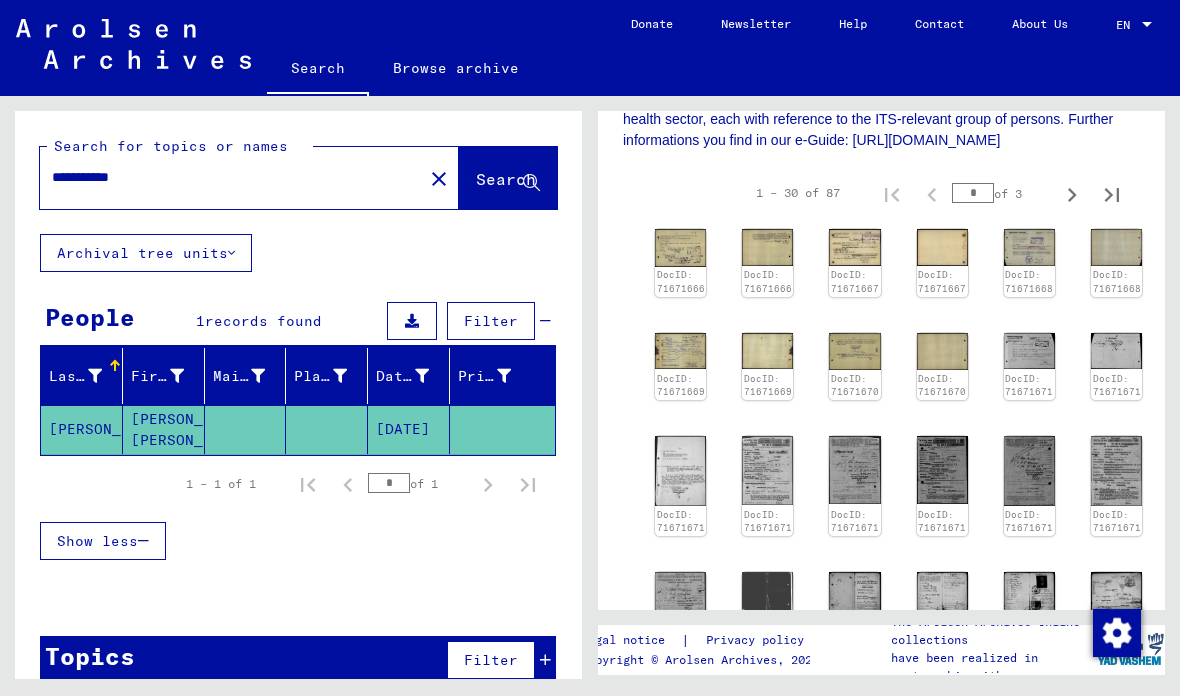 click 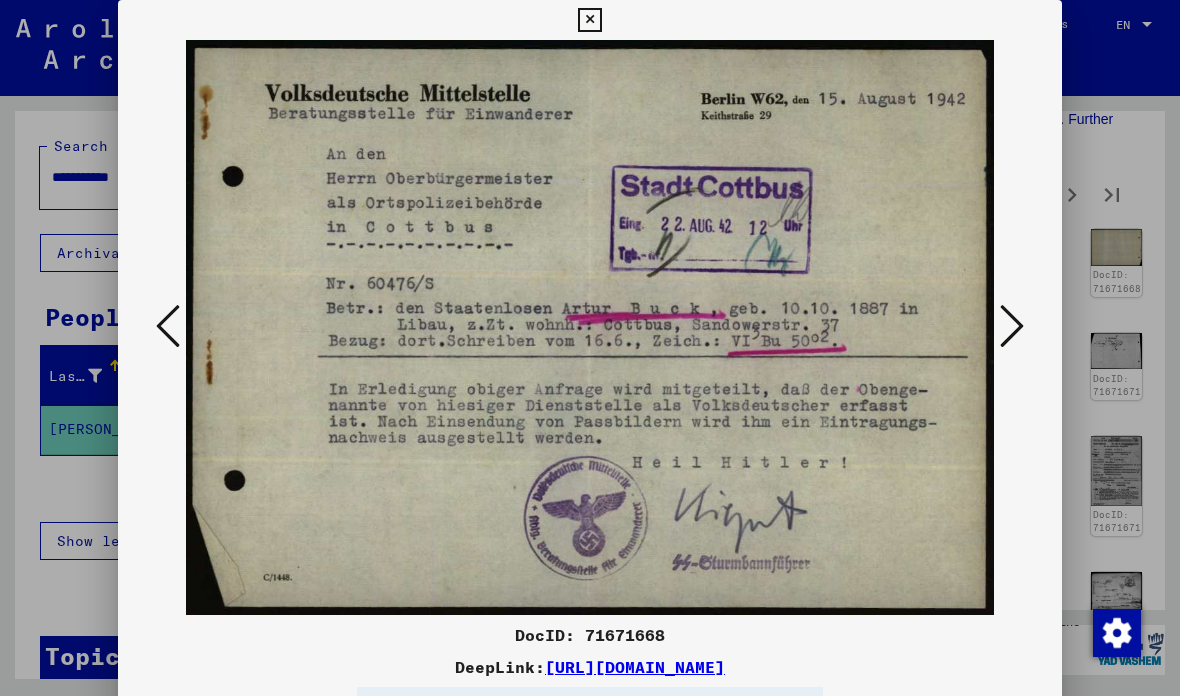 click at bounding box center [589, 20] 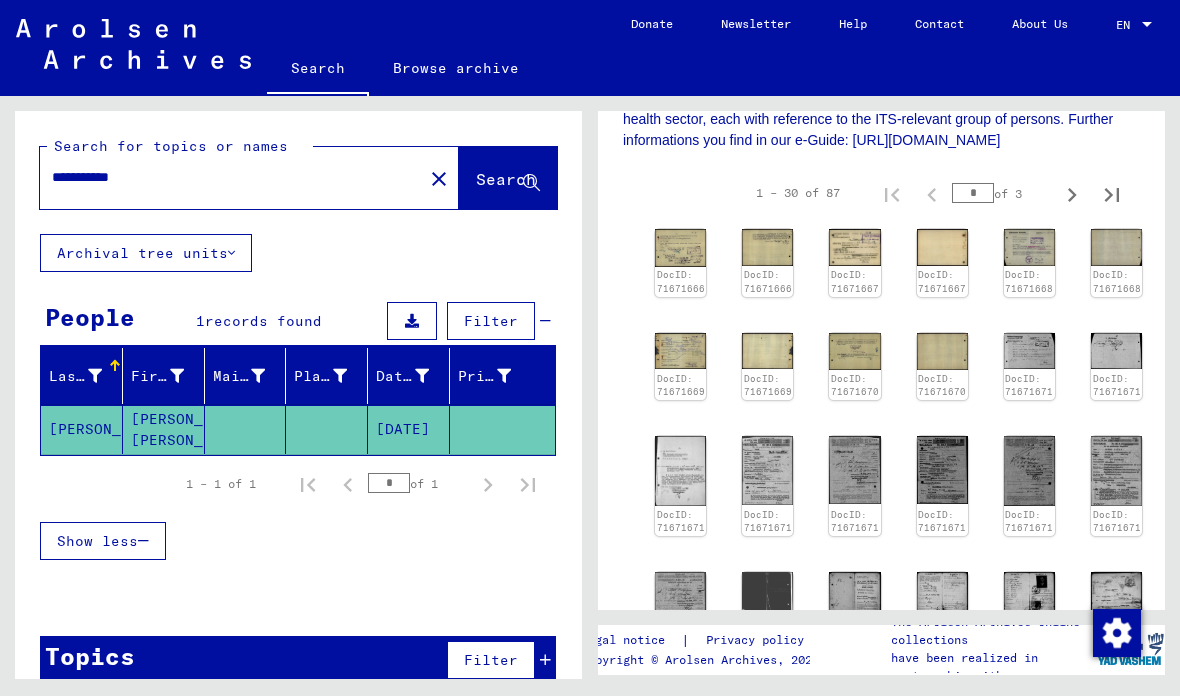 click 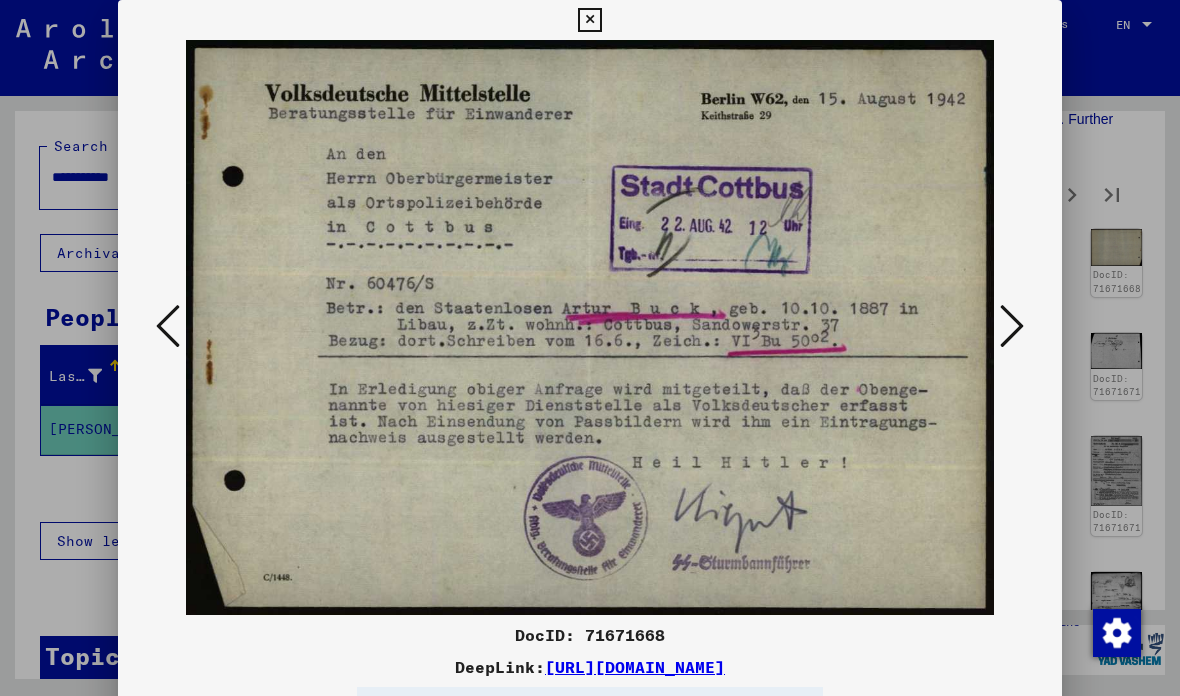 click at bounding box center [589, 20] 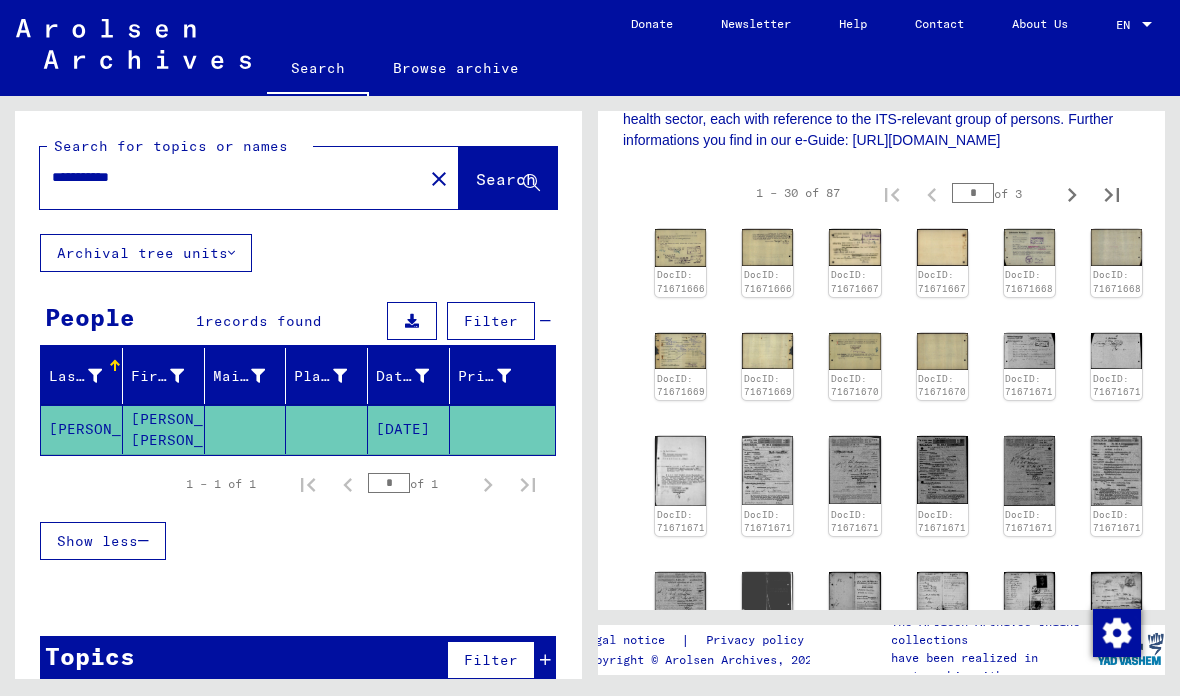 click 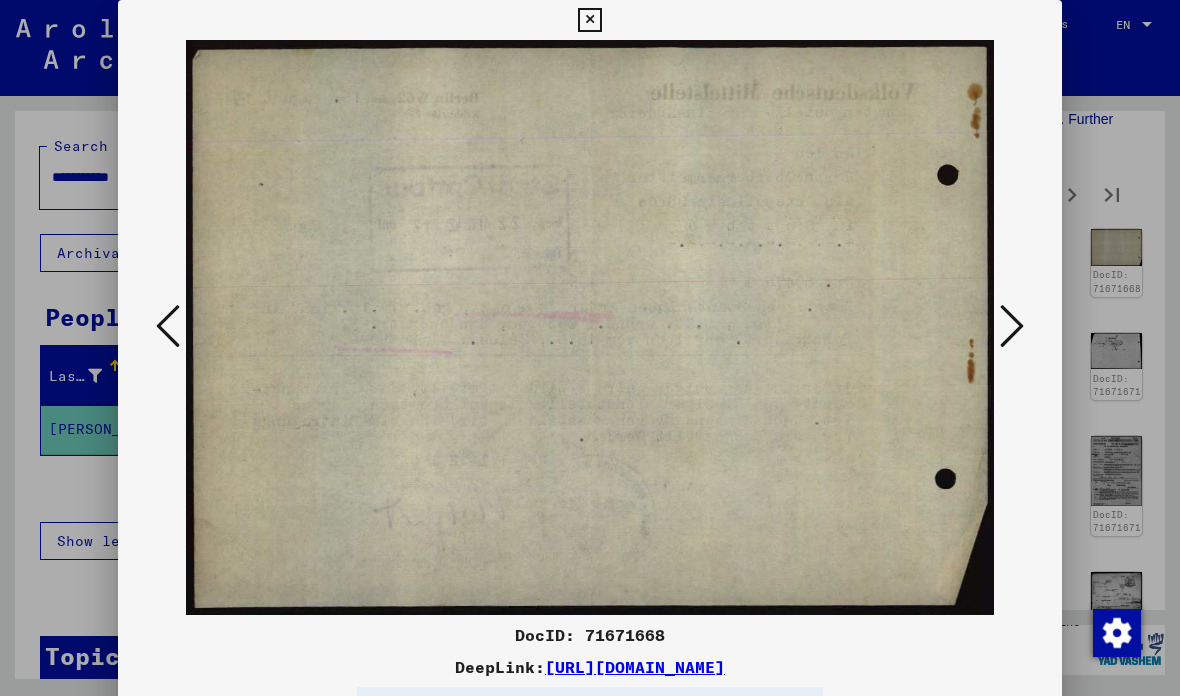 click at bounding box center [589, 20] 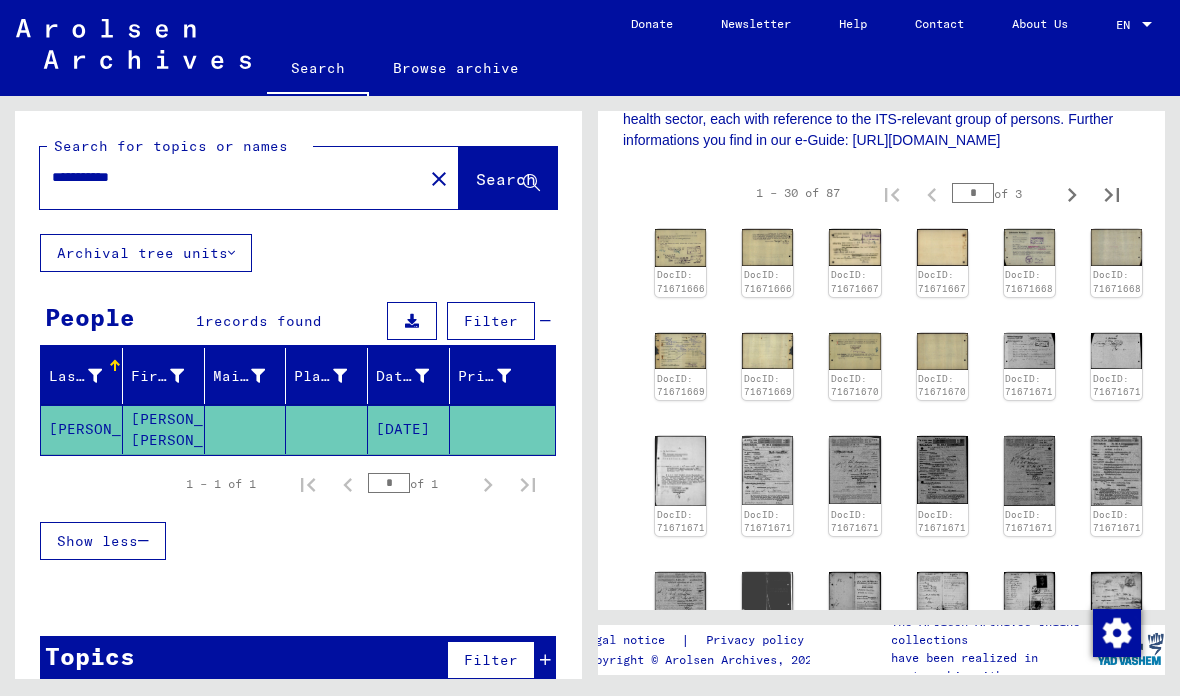click 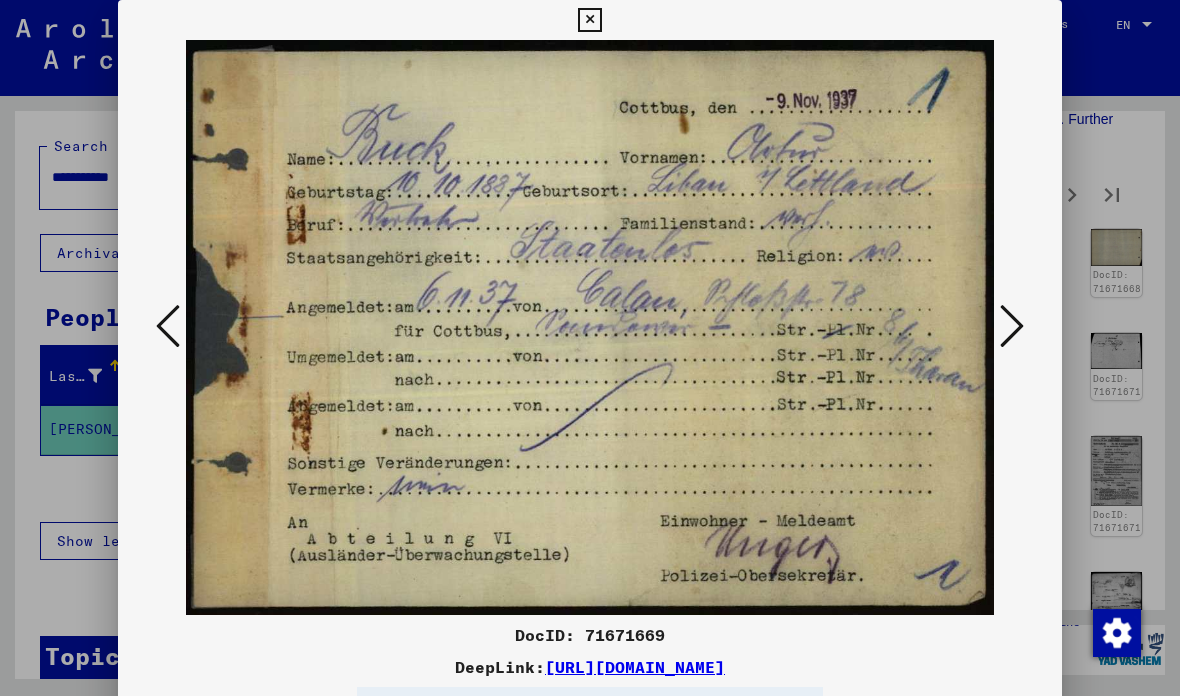 click at bounding box center (1012, 327) 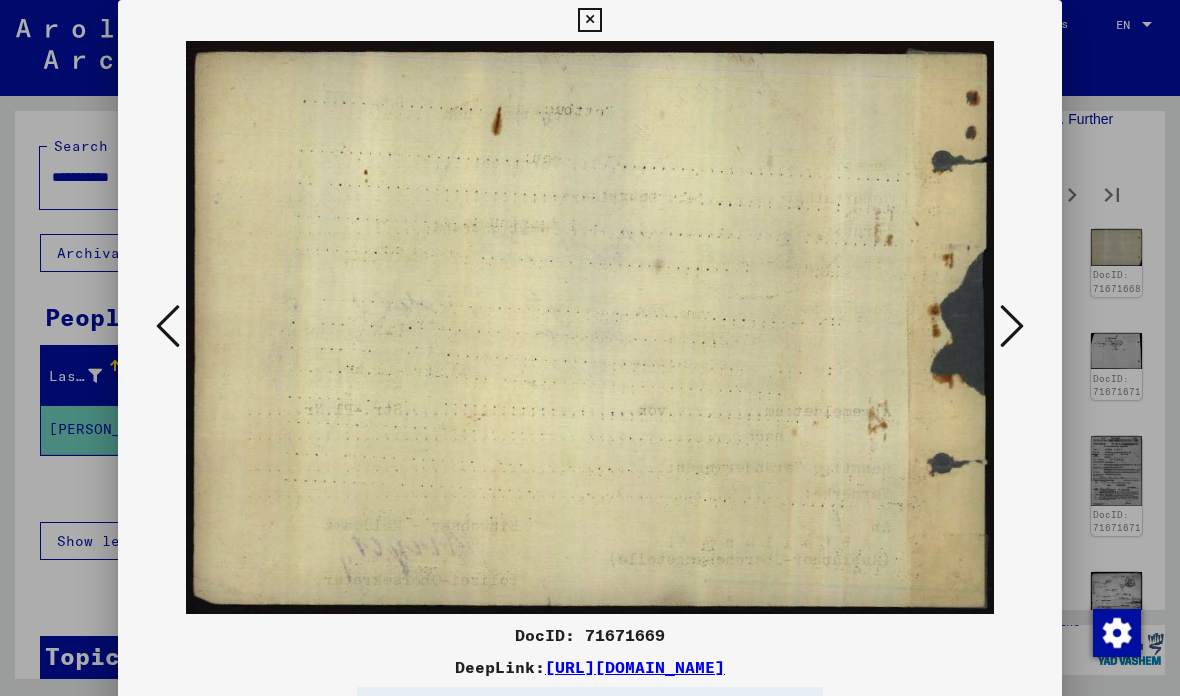 click at bounding box center (1012, 326) 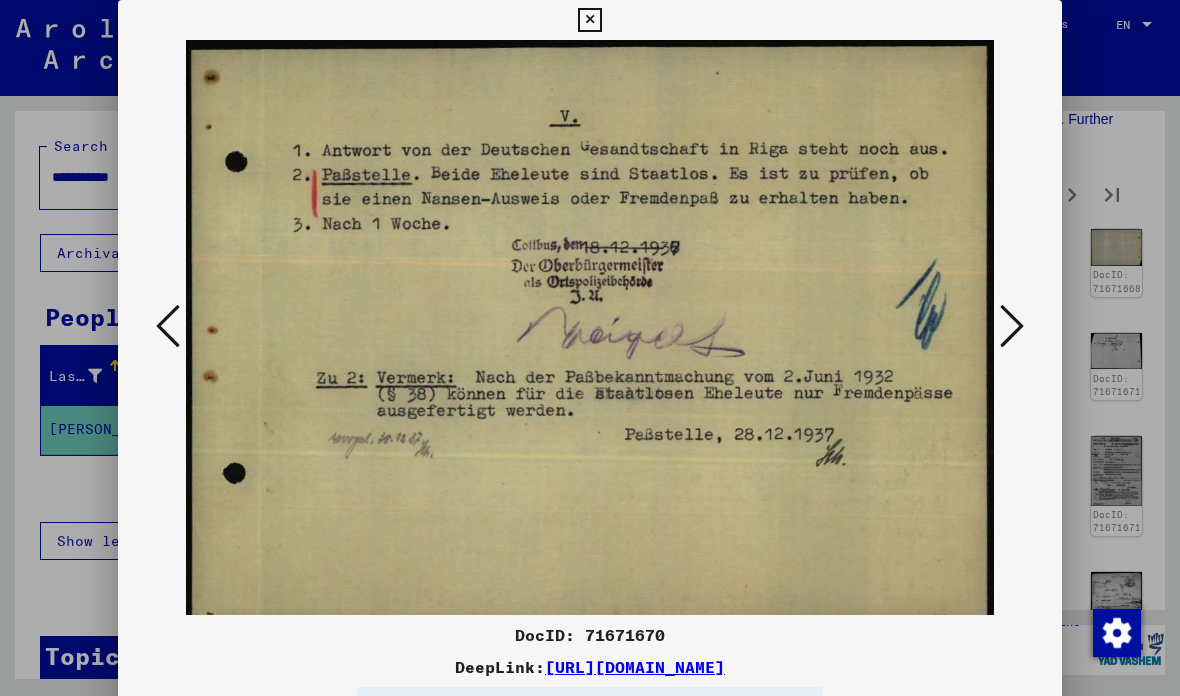 click at bounding box center [1012, 327] 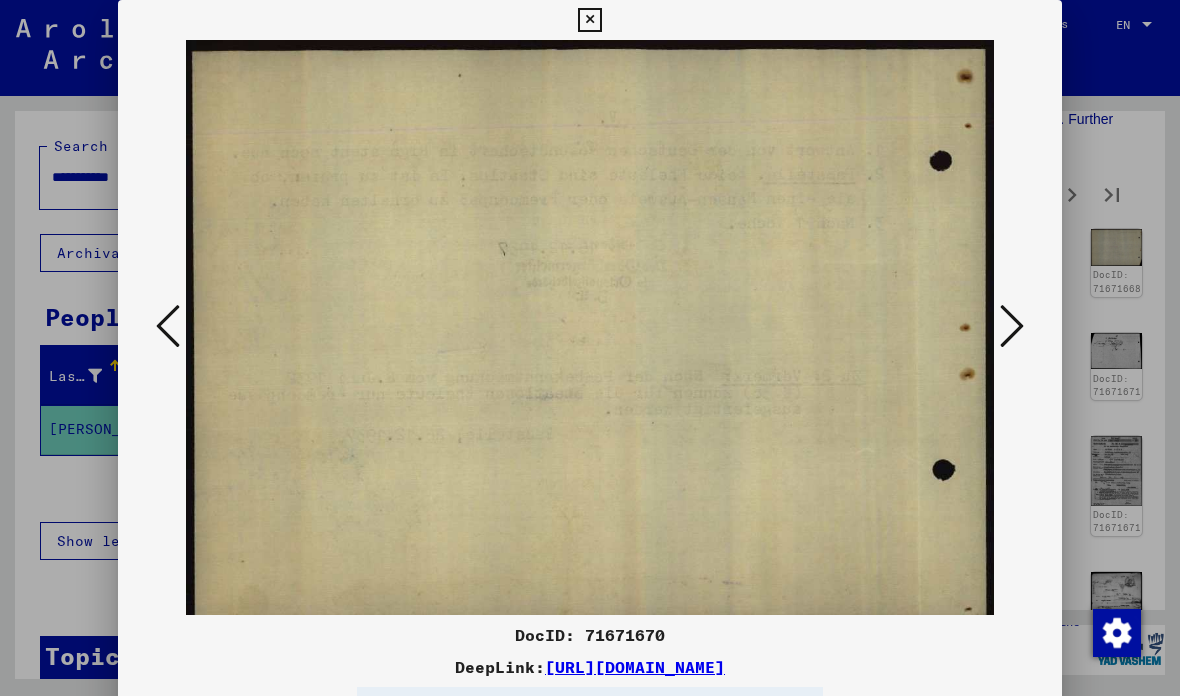 click at bounding box center (1012, 327) 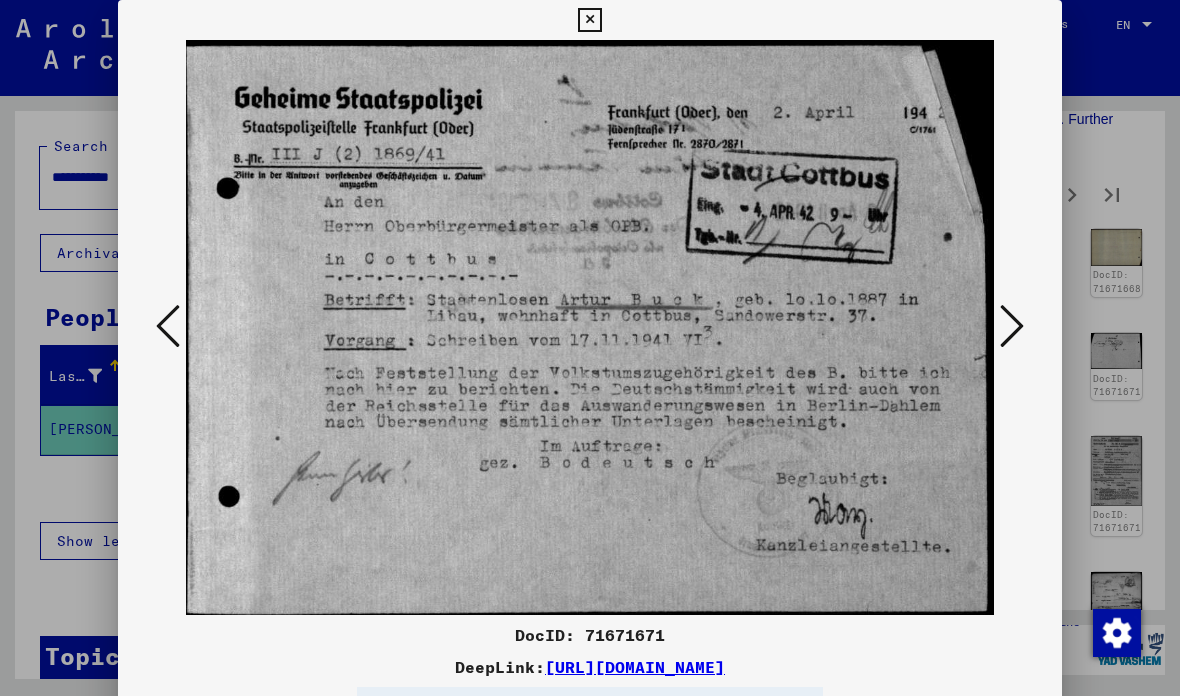 click at bounding box center [1012, 327] 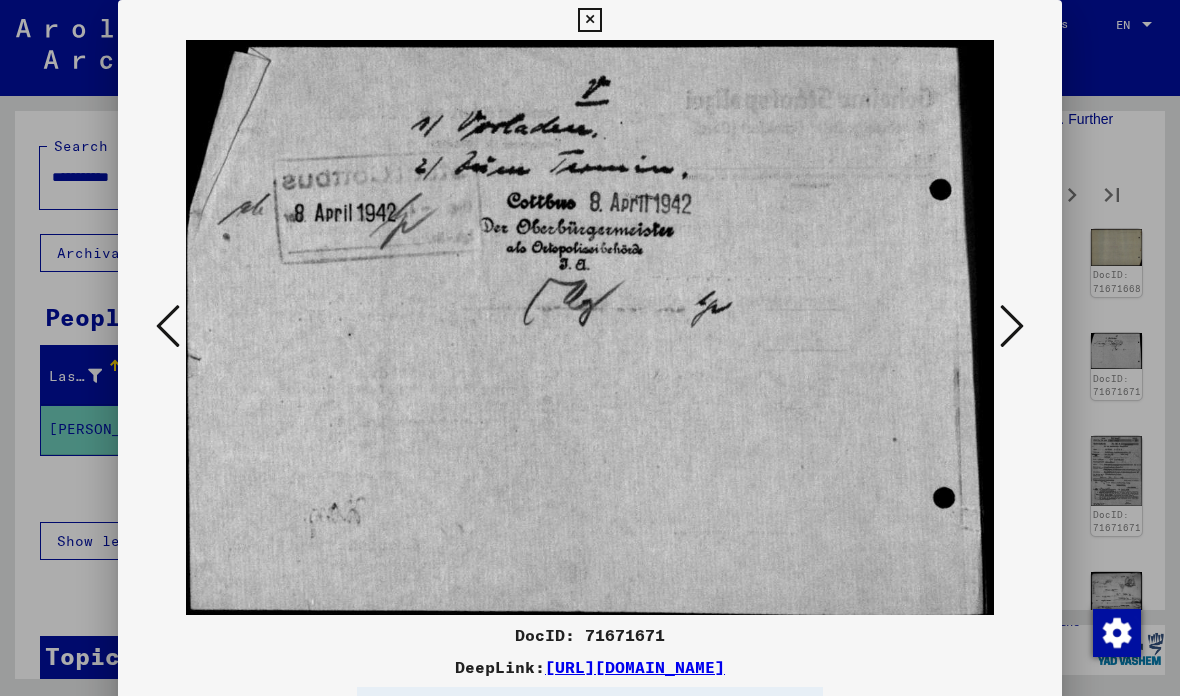 click at bounding box center [590, 327] 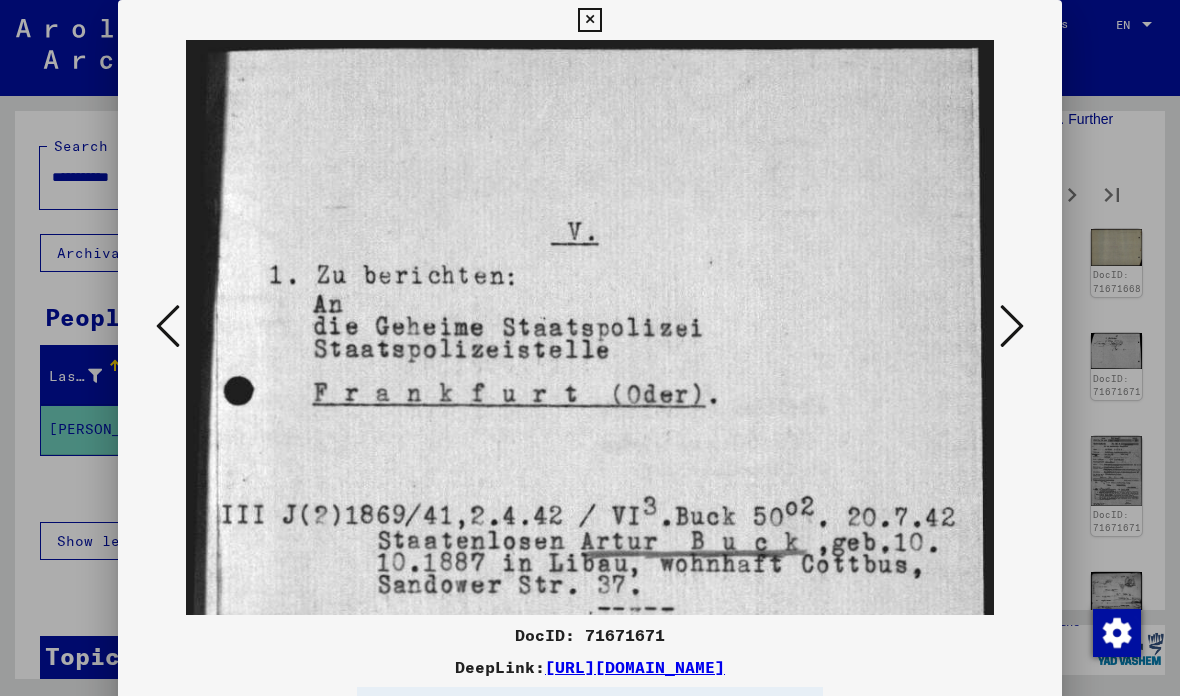 click at bounding box center [1012, 326] 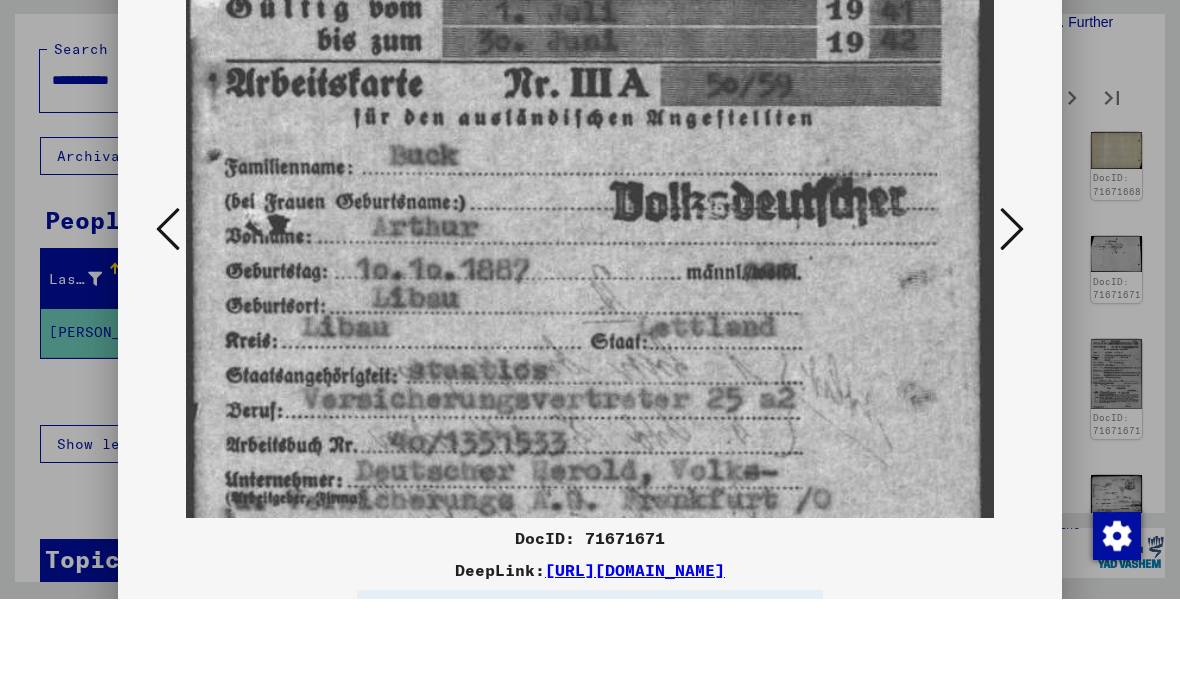 scroll, scrollTop: 0, scrollLeft: 0, axis: both 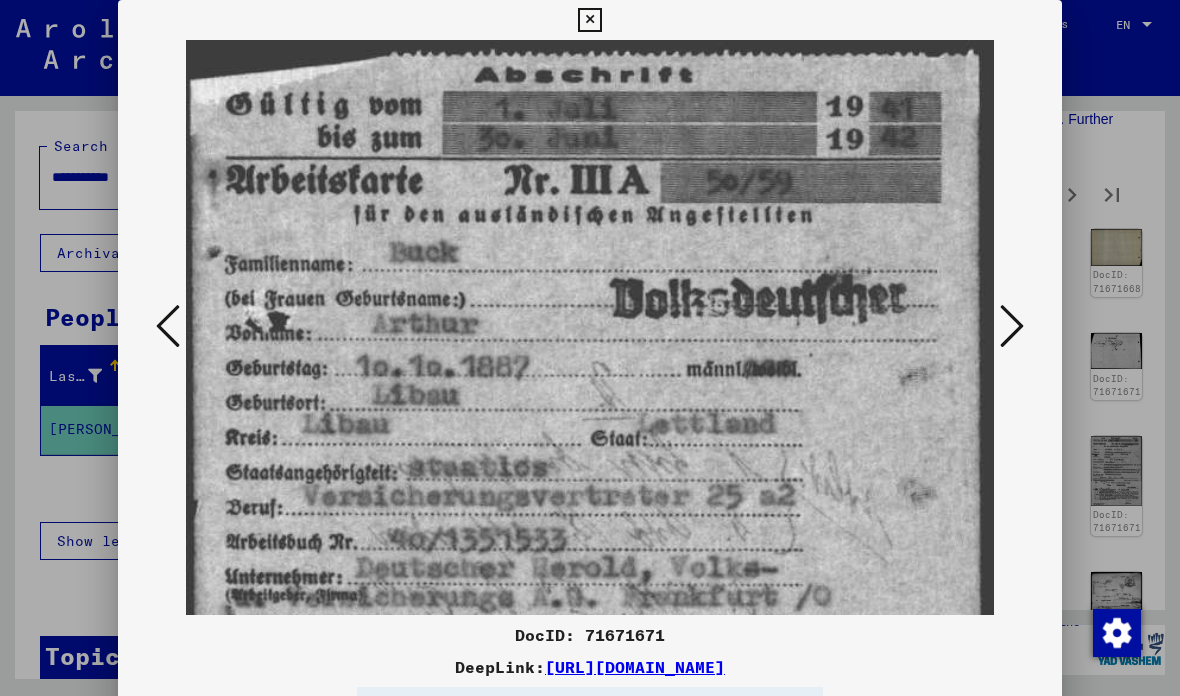 click at bounding box center [1012, 326] 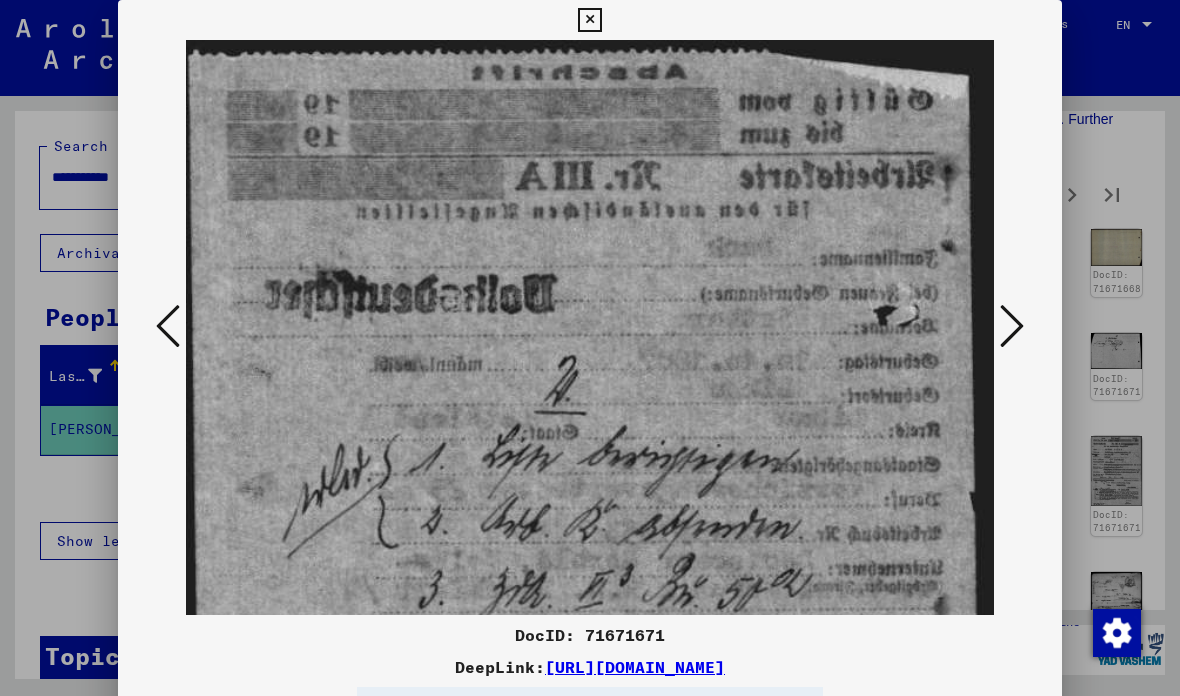 click at bounding box center [1012, 326] 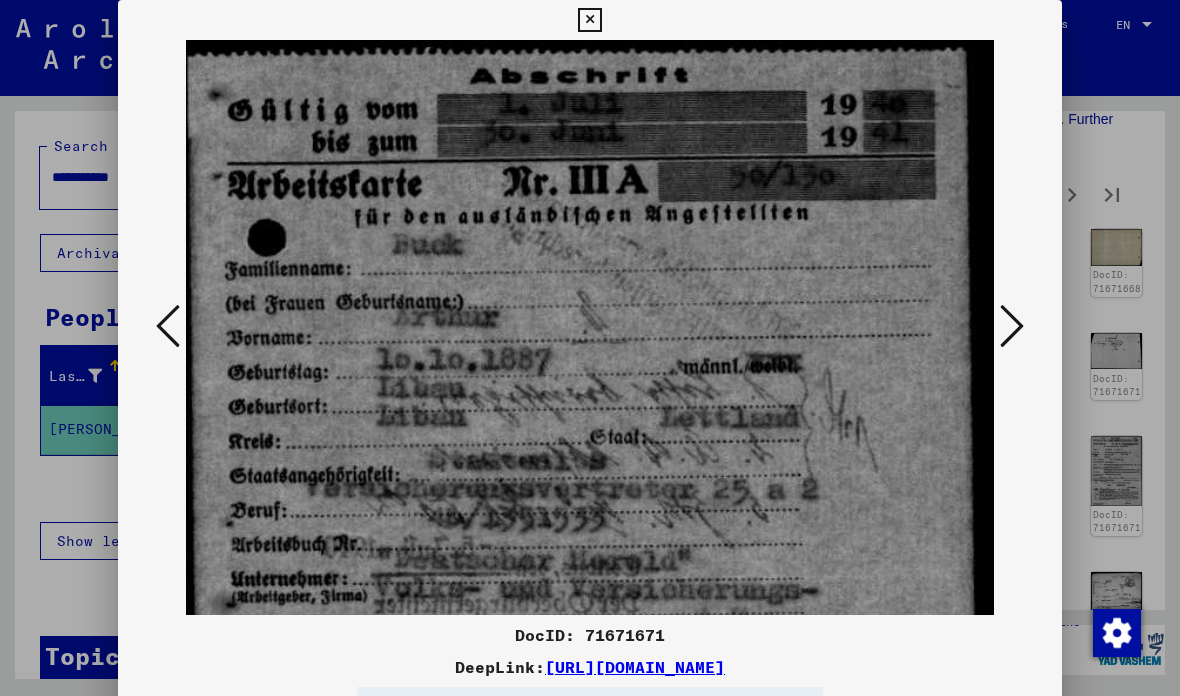 click at bounding box center [1012, 327] 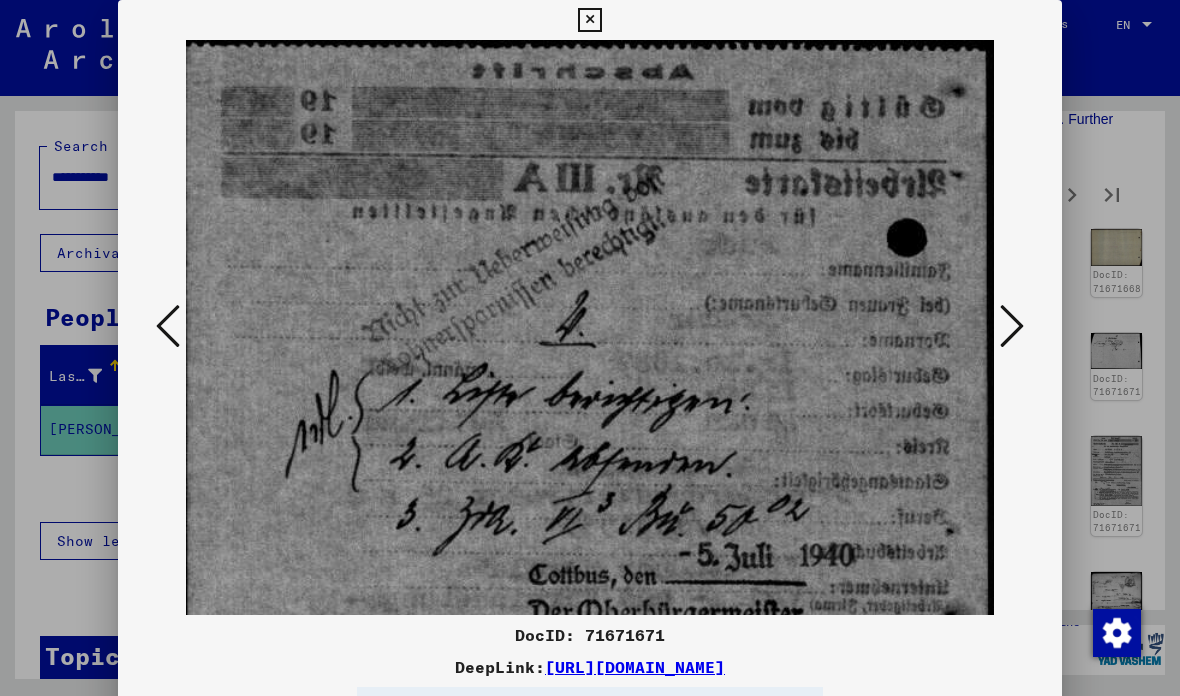 click at bounding box center (1012, 326) 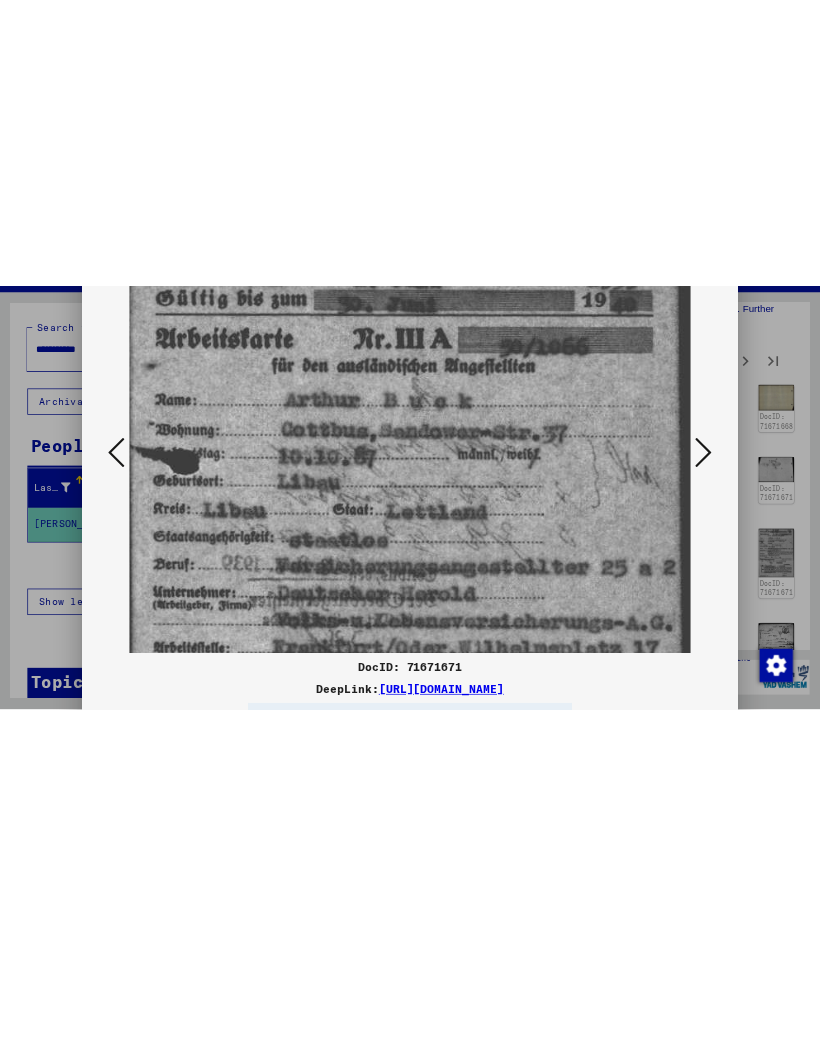 scroll, scrollTop: 0, scrollLeft: 0, axis: both 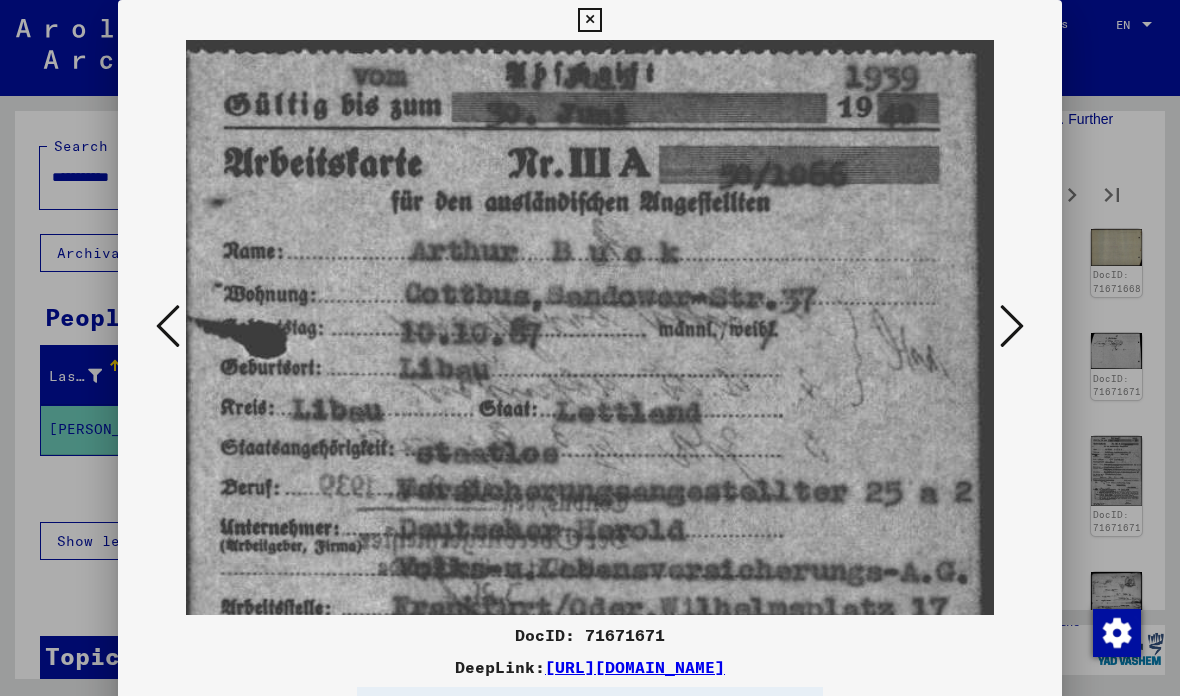 click at bounding box center (1012, 326) 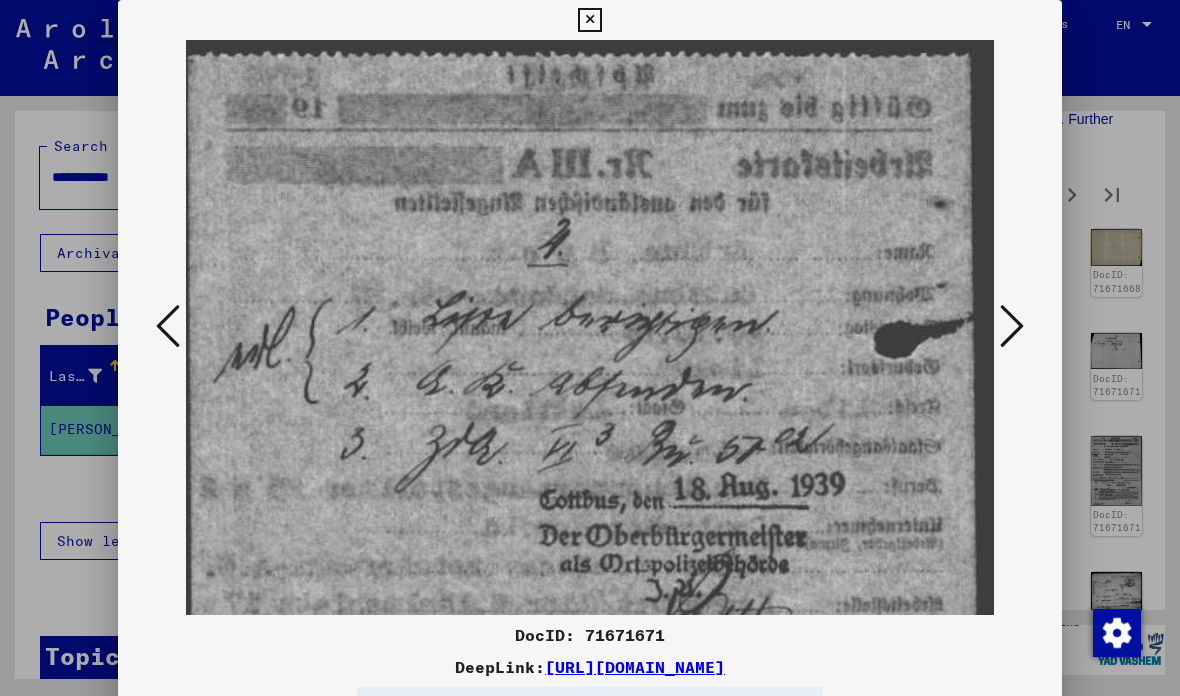 click at bounding box center [1012, 326] 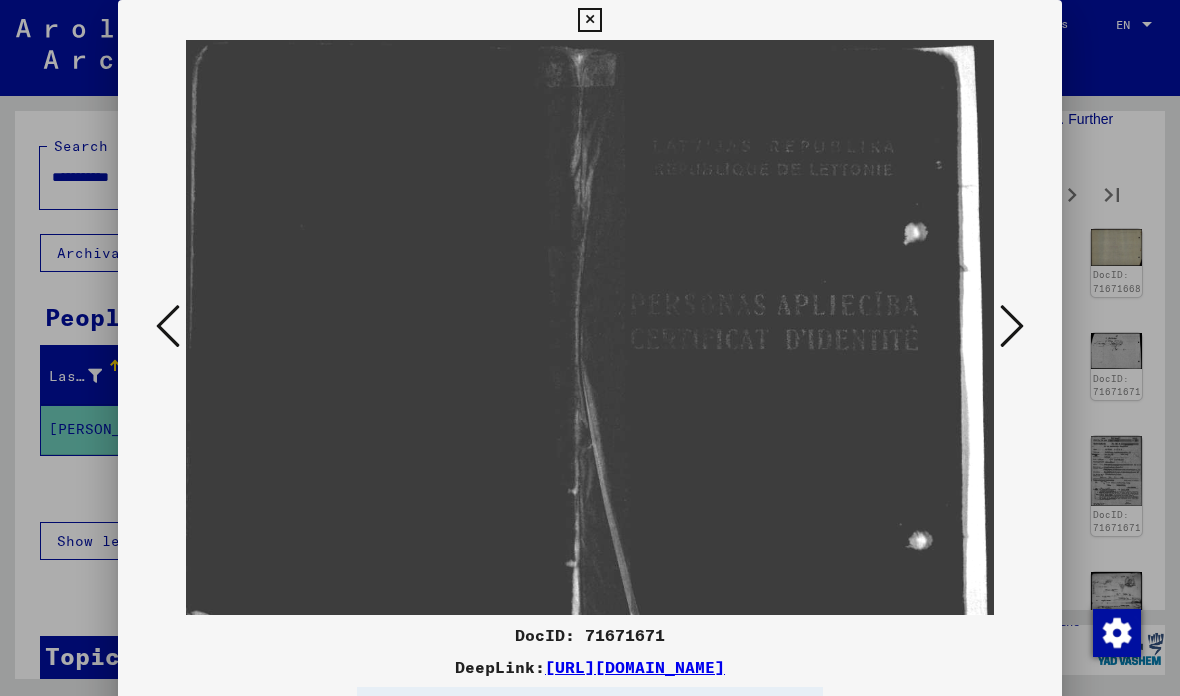 click at bounding box center (1012, 327) 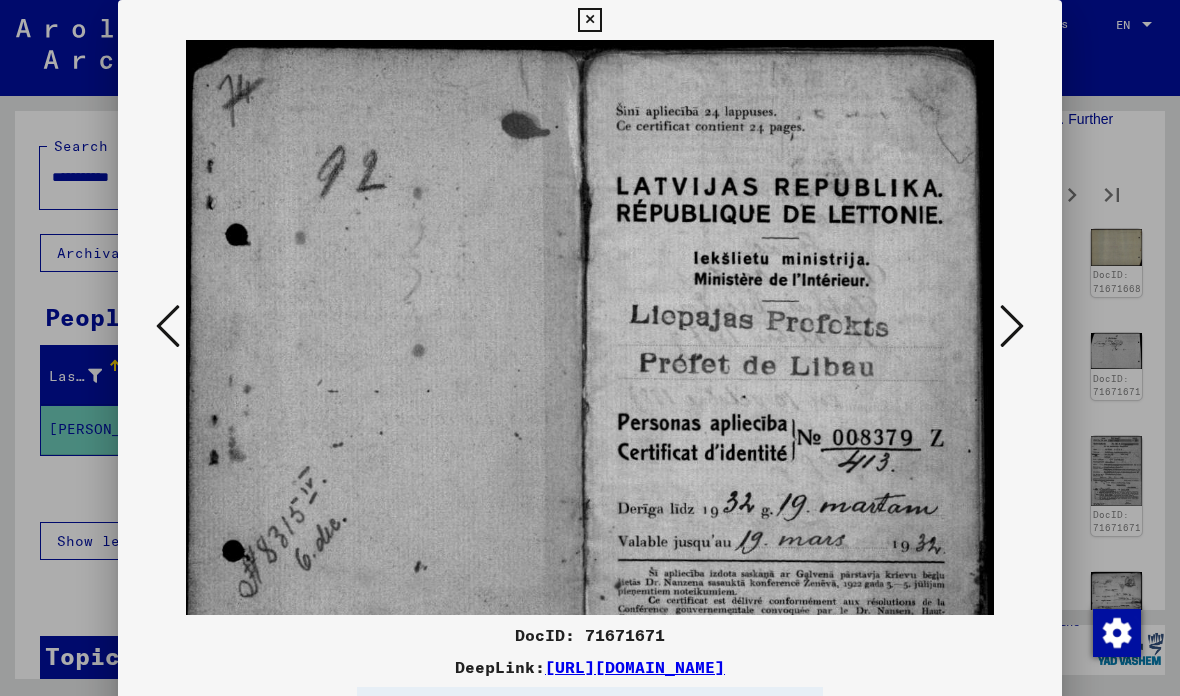click at bounding box center (1012, 326) 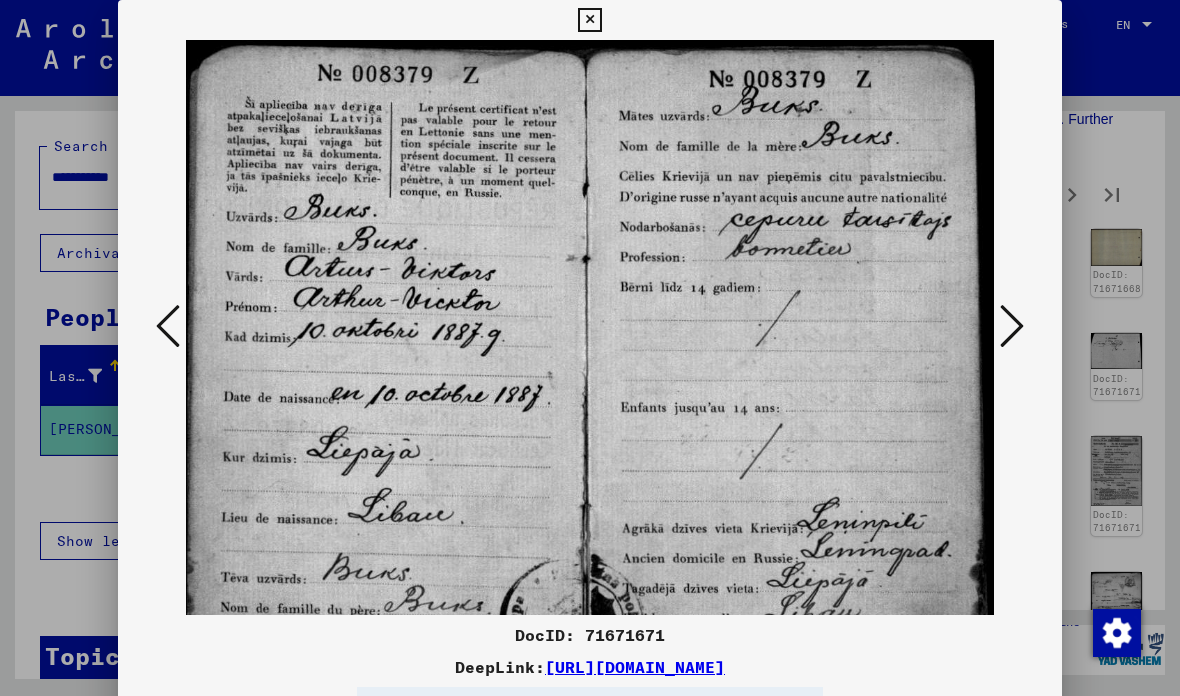 click at bounding box center [1012, 327] 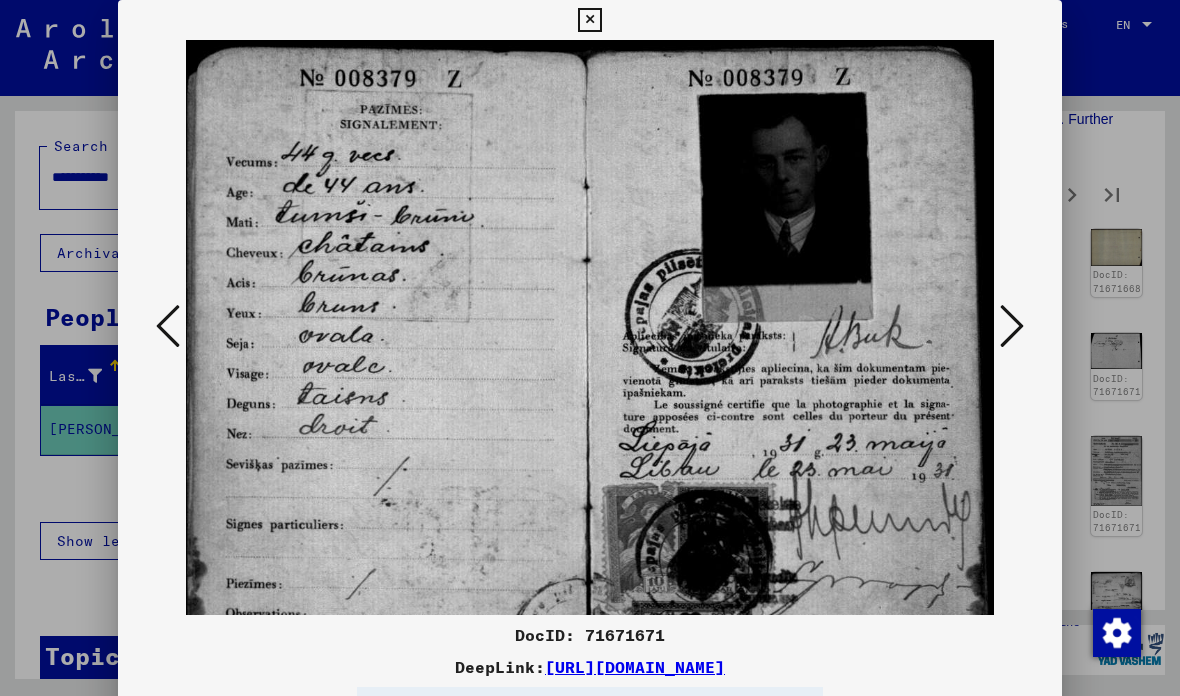 click at bounding box center (1012, 326) 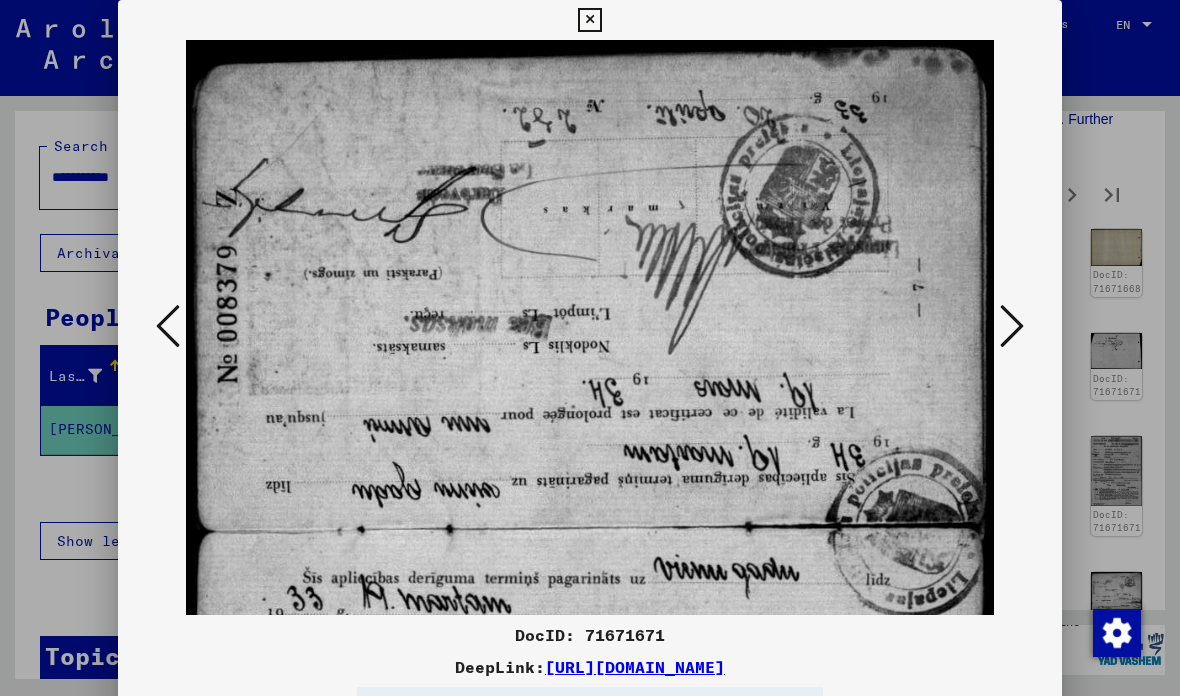 click at bounding box center (1012, 326) 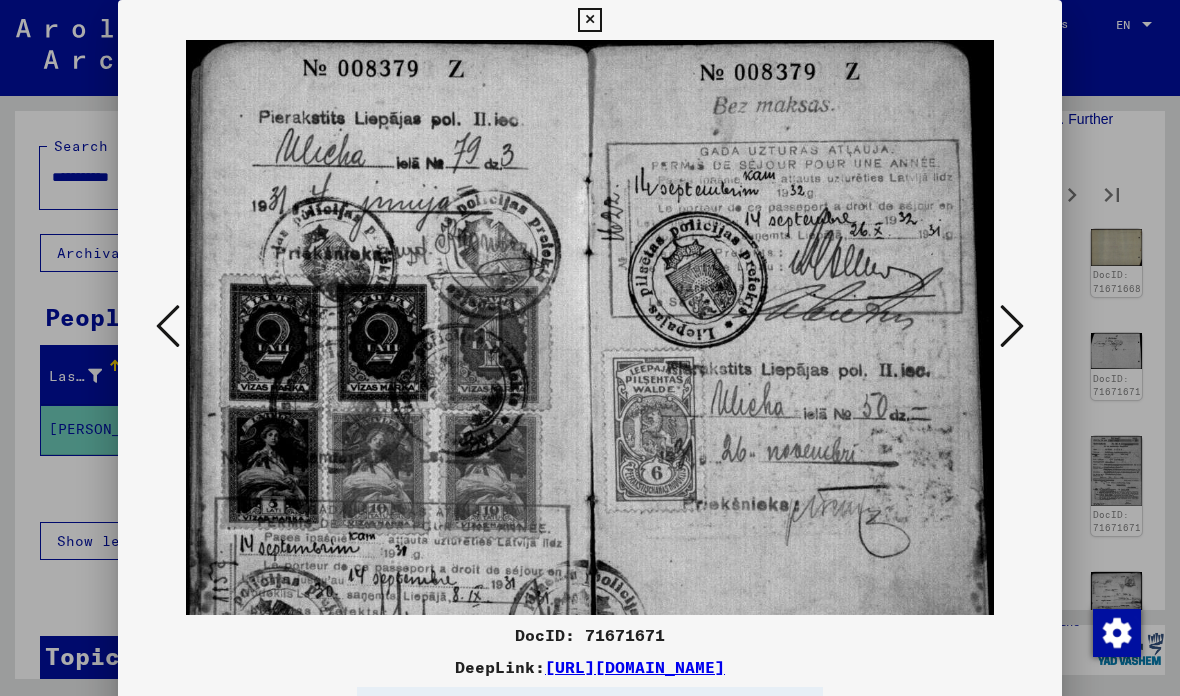 click at bounding box center [1012, 326] 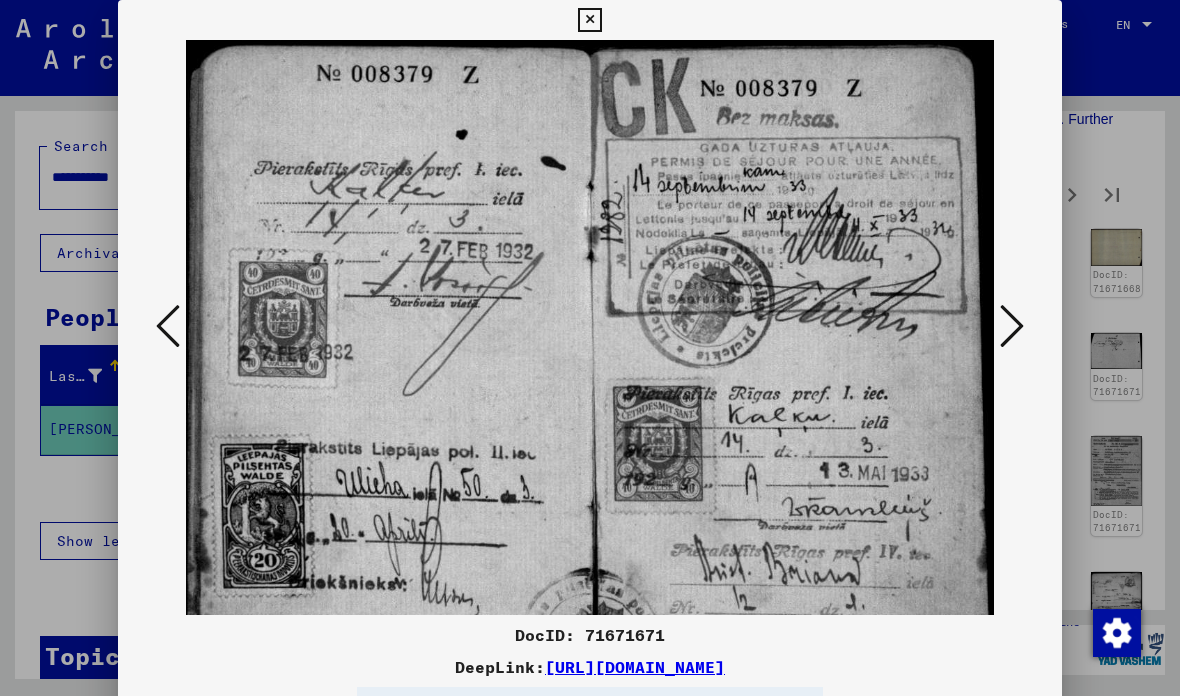 click at bounding box center [1012, 326] 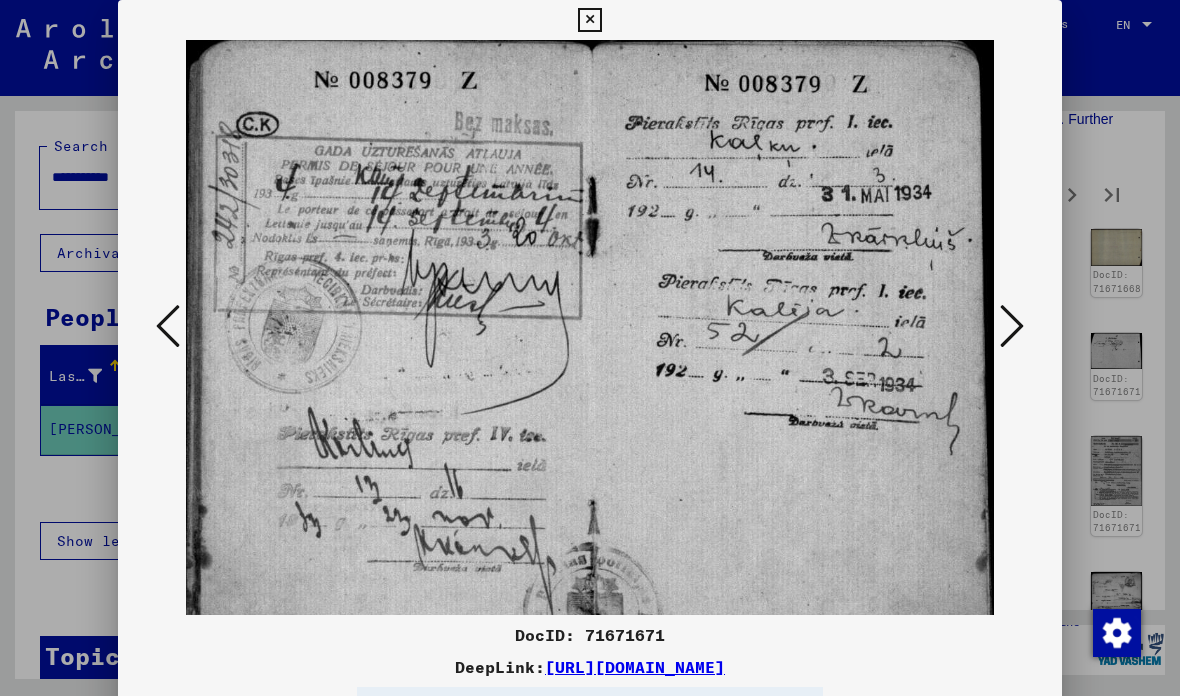click at bounding box center [1012, 326] 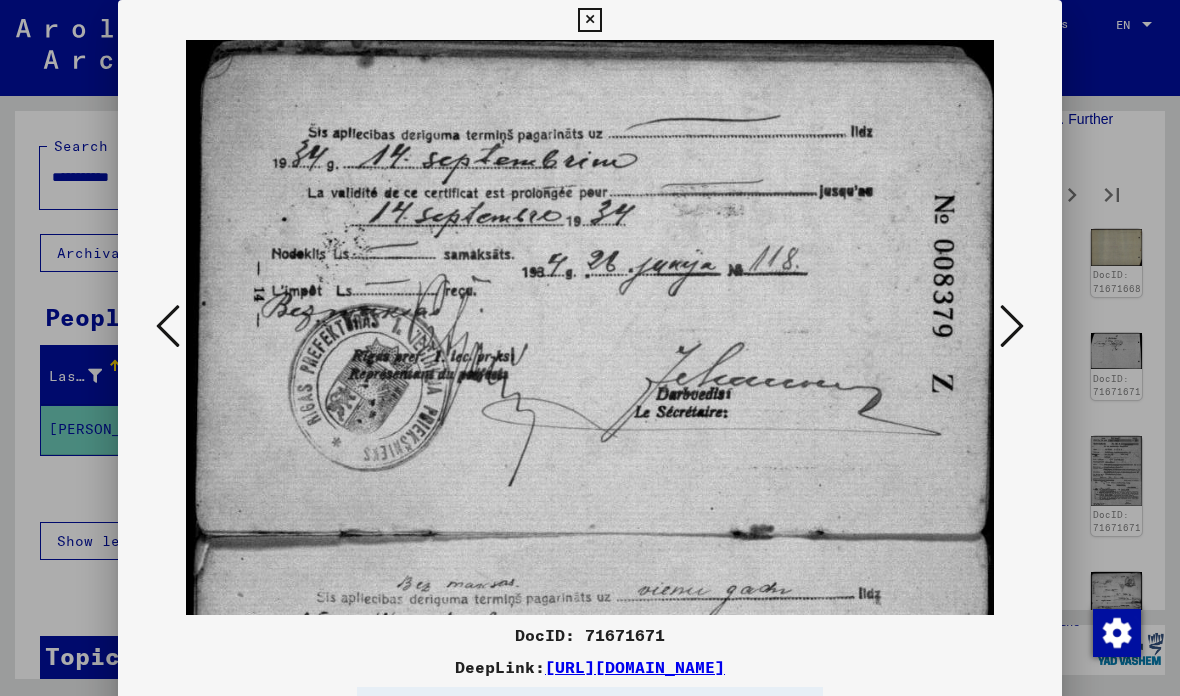 click at bounding box center [1012, 326] 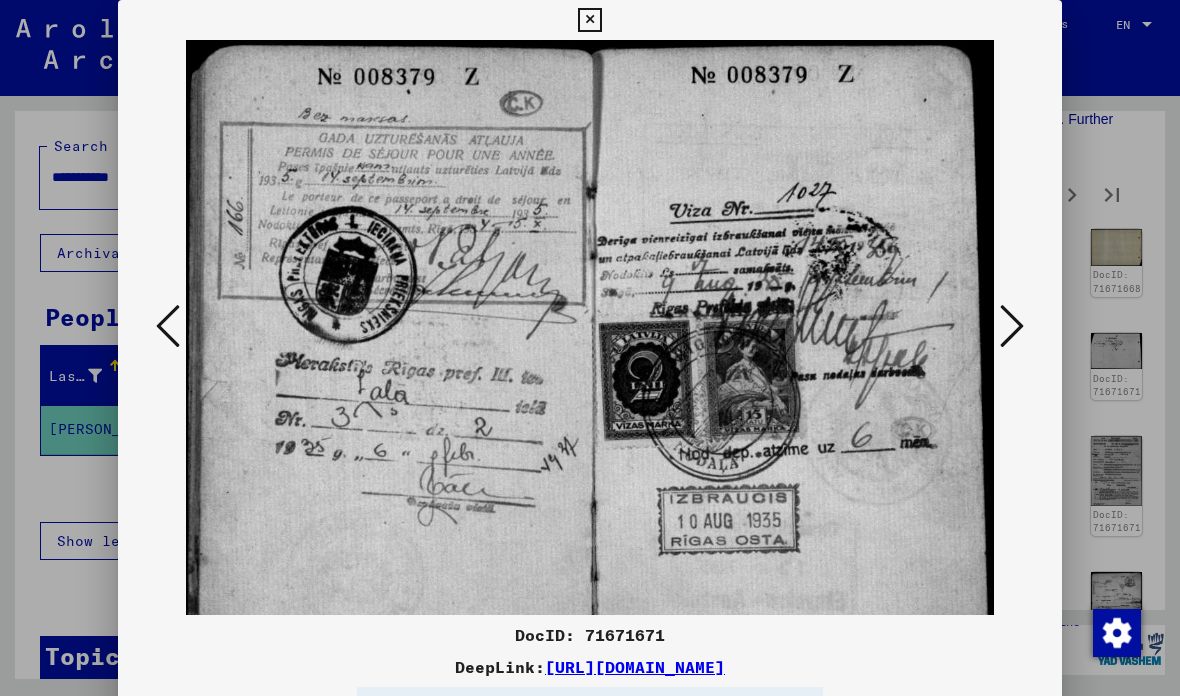 click at bounding box center (1012, 326) 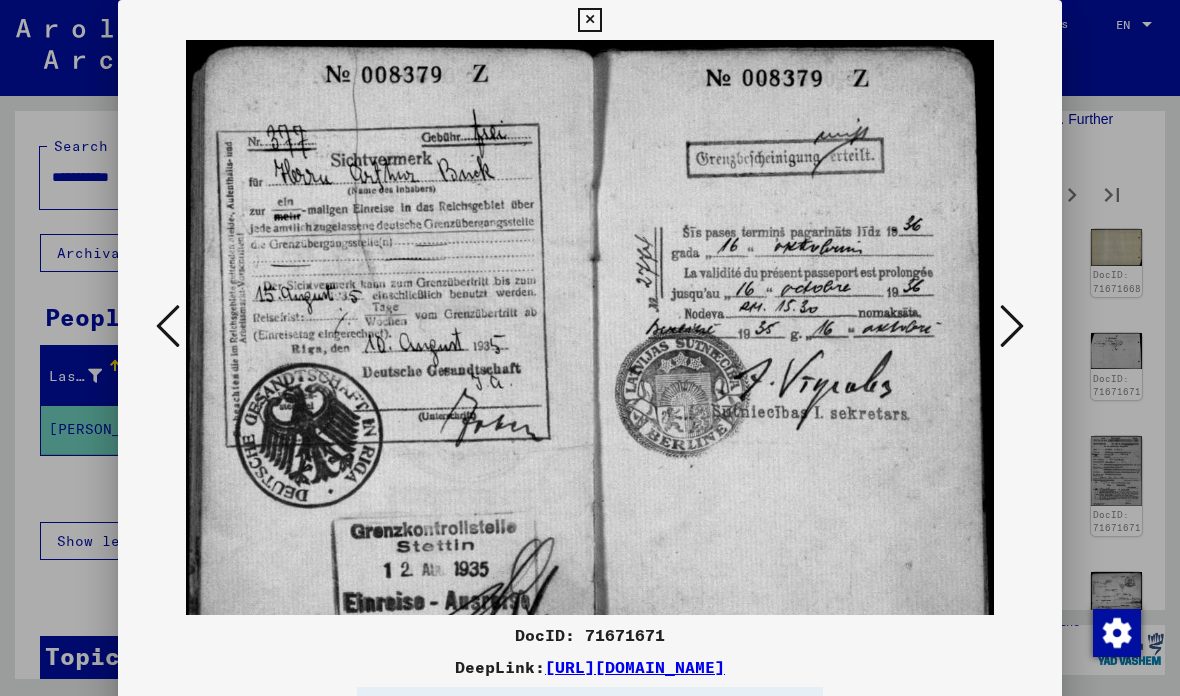 click at bounding box center (1012, 326) 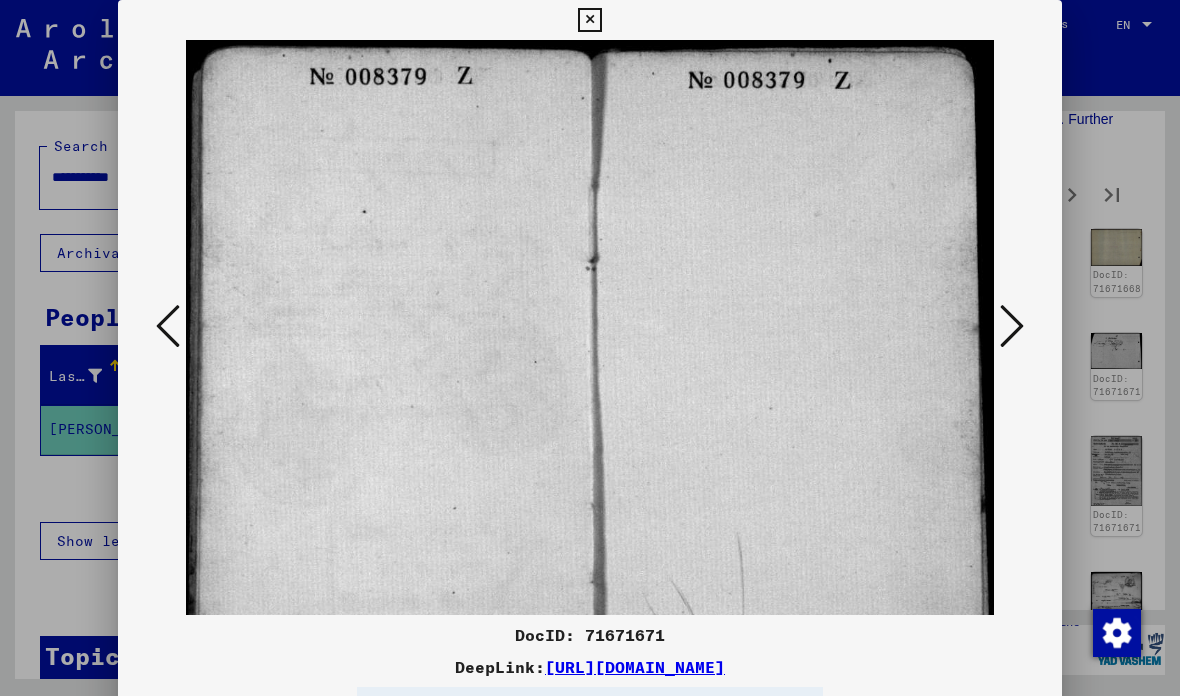 click at bounding box center (1012, 326) 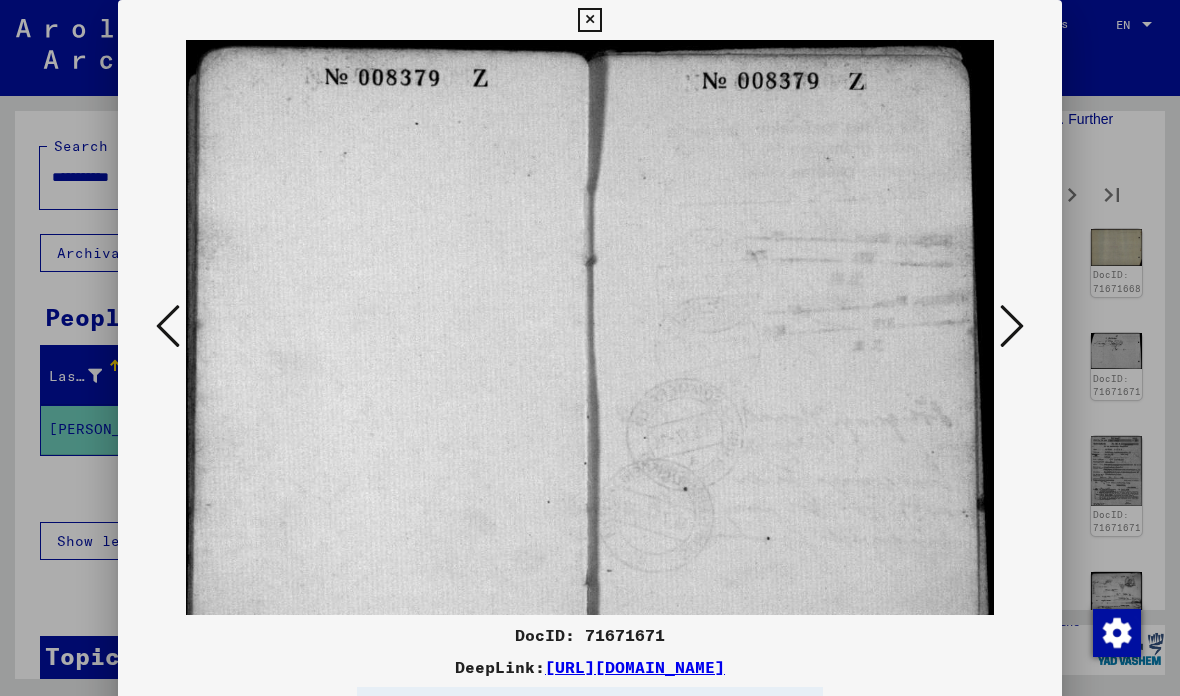 click at bounding box center (1012, 326) 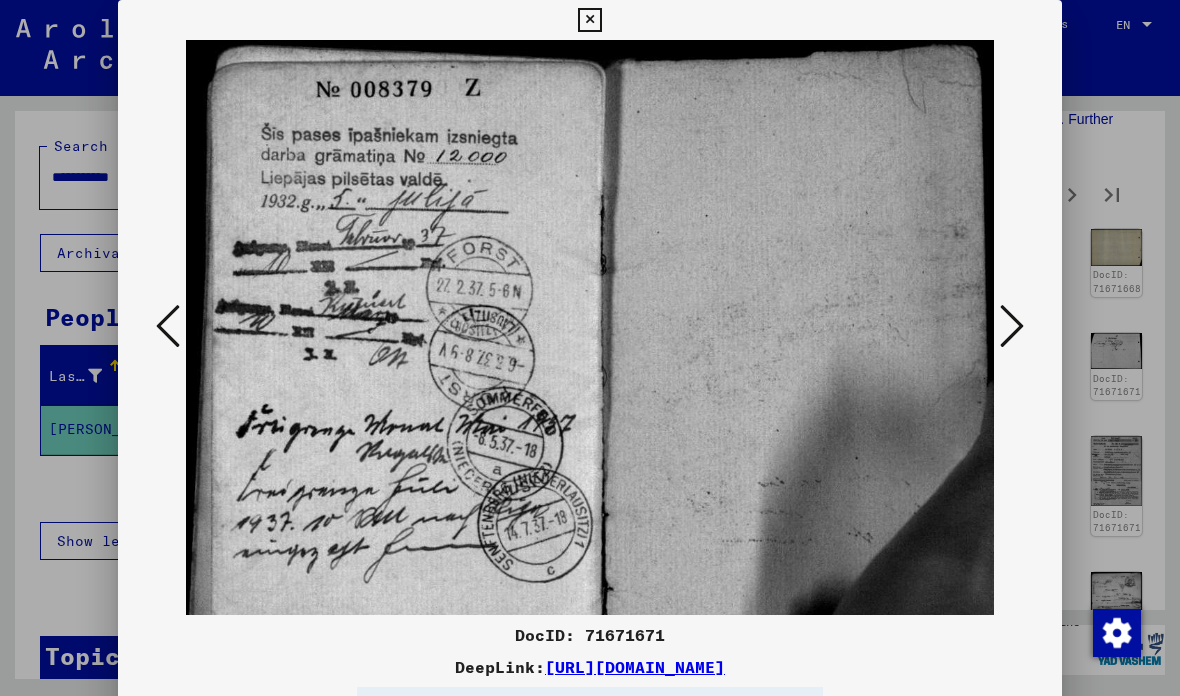 click at bounding box center (1012, 327) 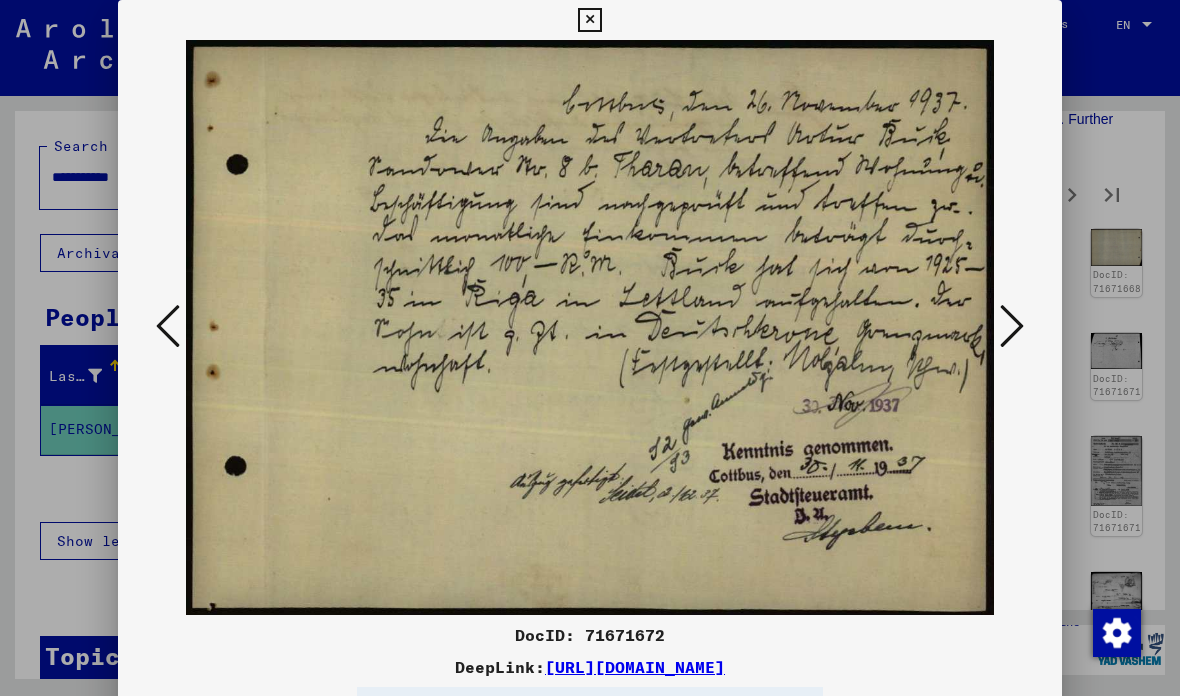 click at bounding box center [1012, 326] 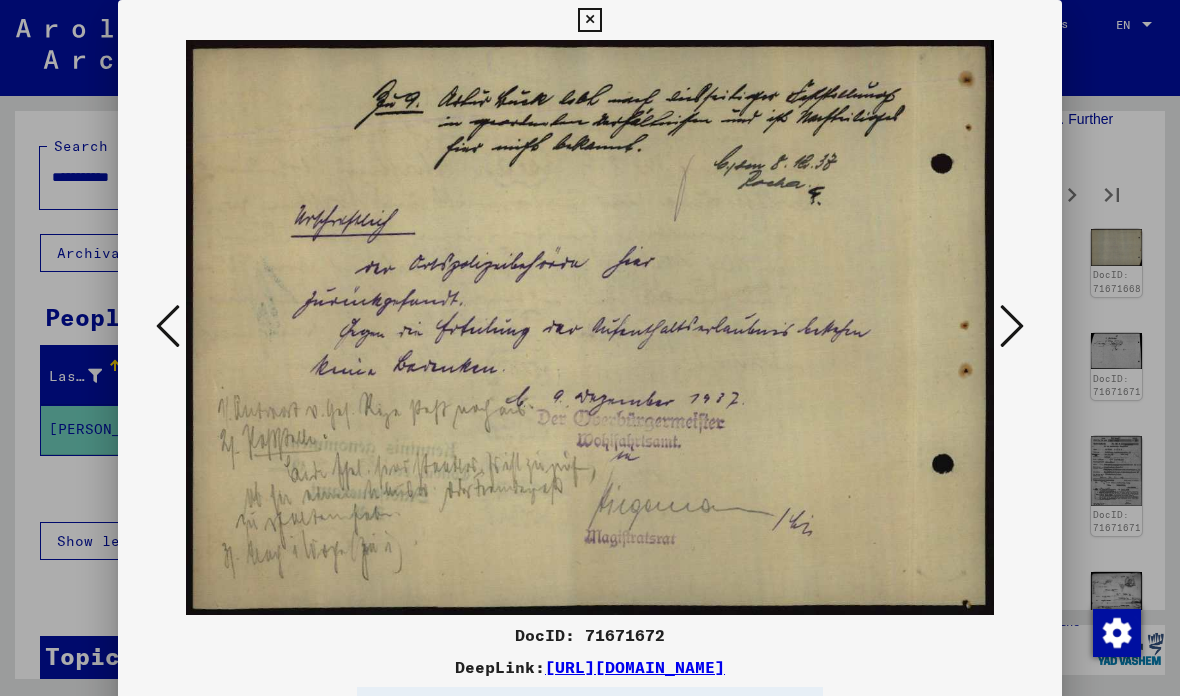 click at bounding box center [1012, 326] 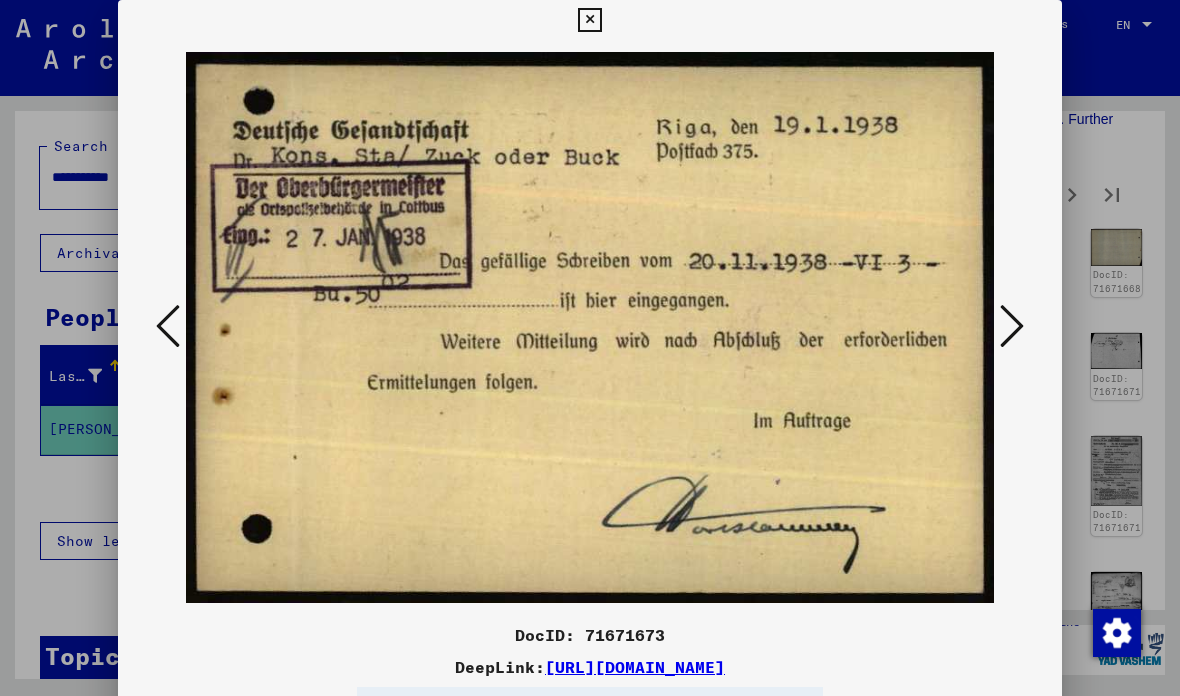 click at bounding box center (1012, 326) 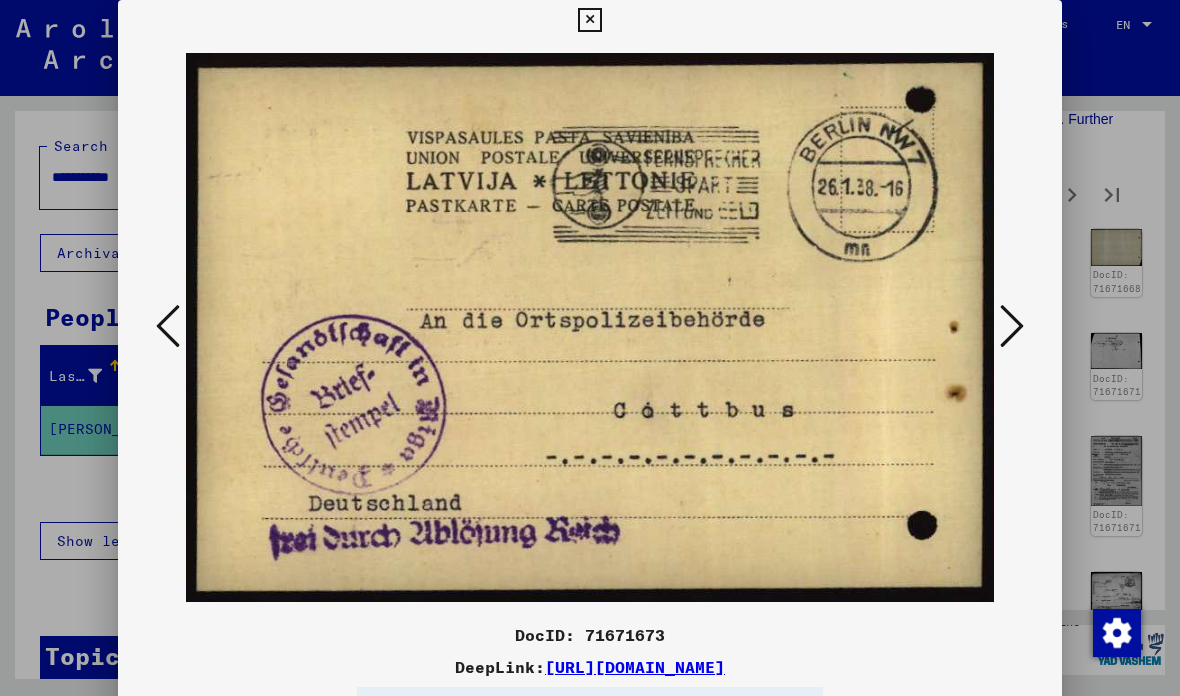 click at bounding box center (1012, 326) 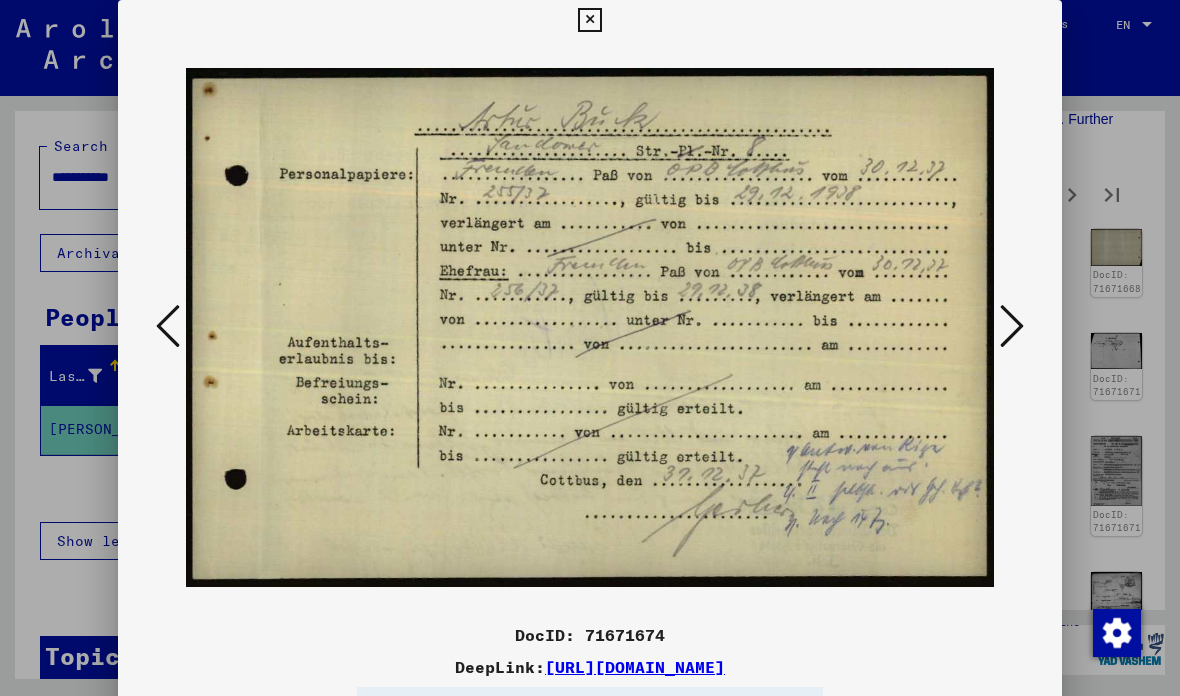 click at bounding box center (1012, 326) 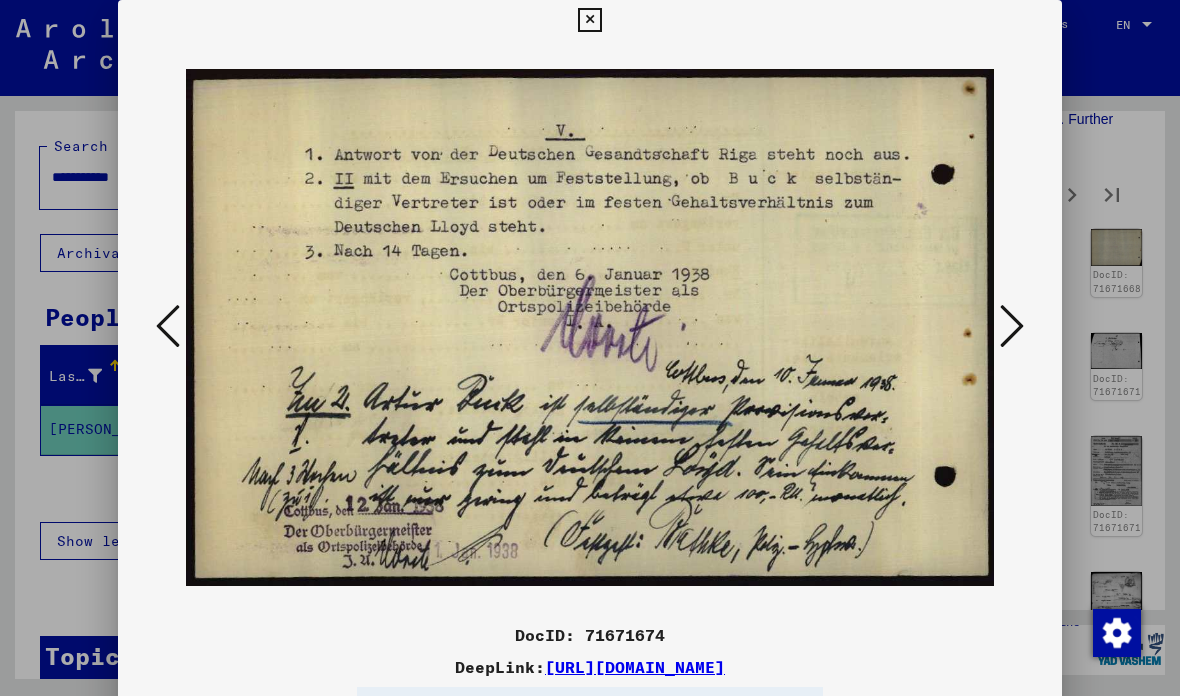 click at bounding box center (168, 326) 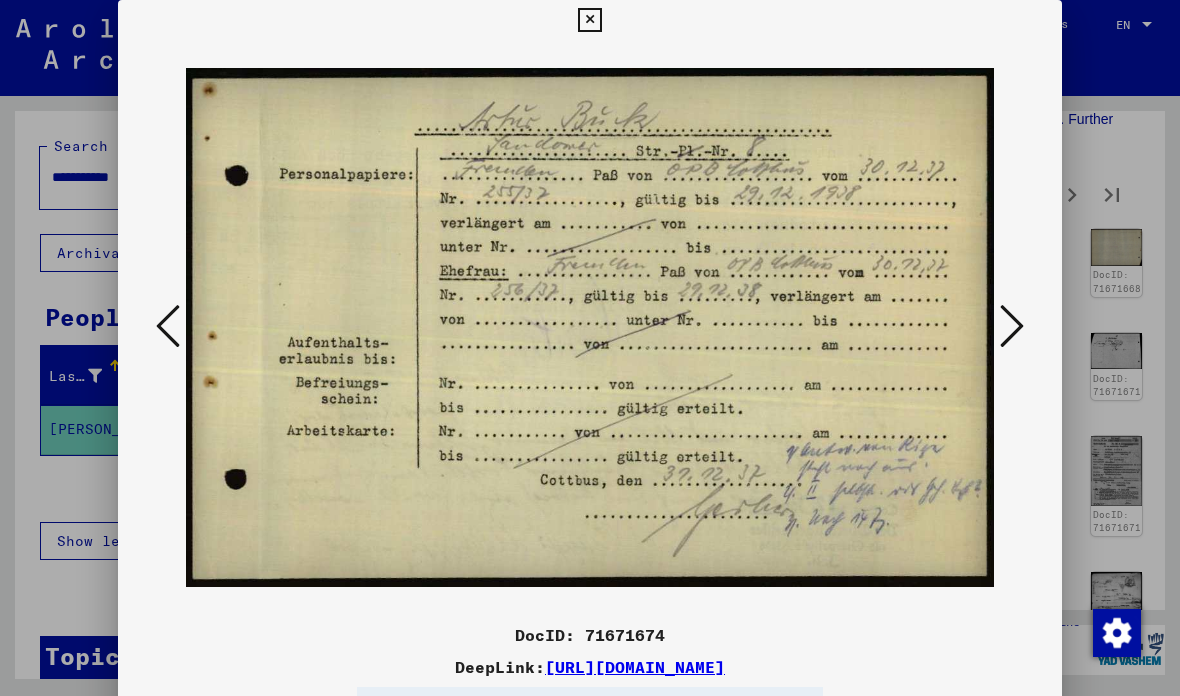 click at bounding box center (1012, 326) 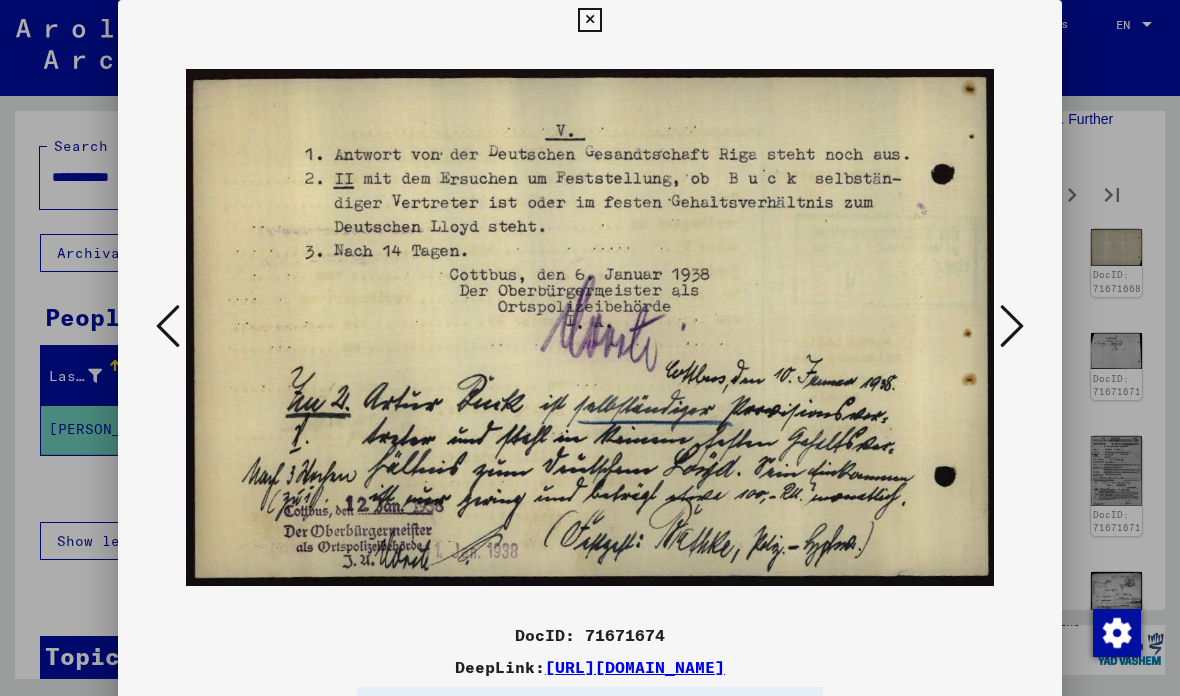 click at bounding box center (1012, 326) 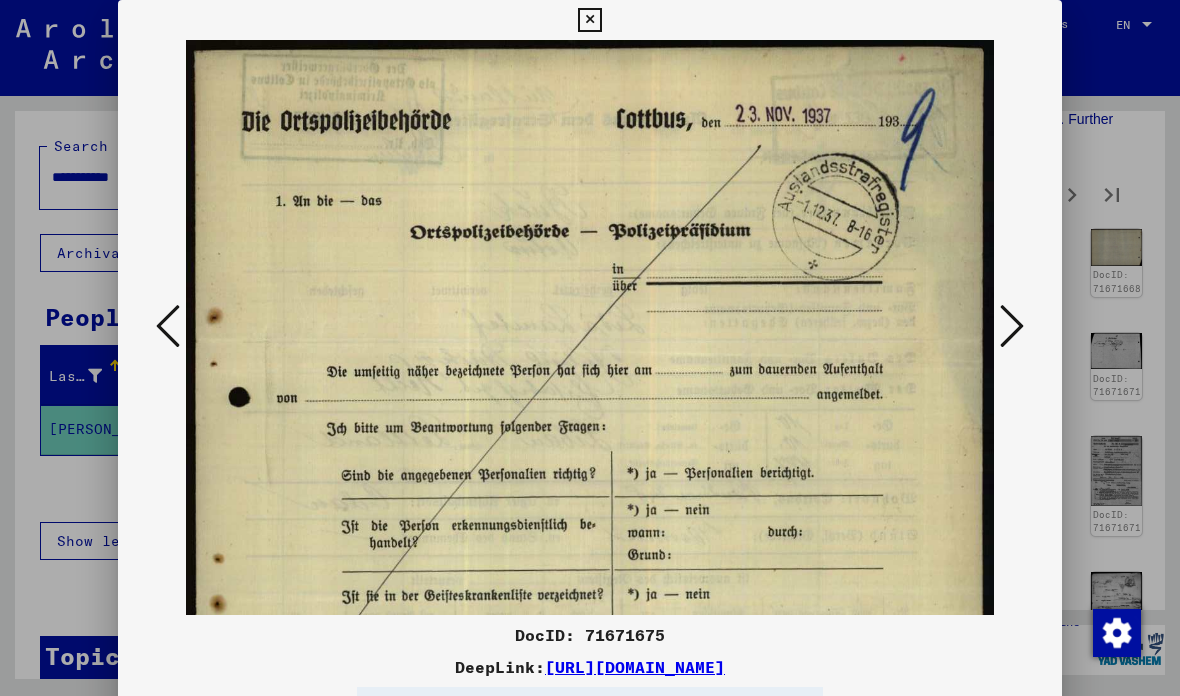 click at bounding box center (1012, 326) 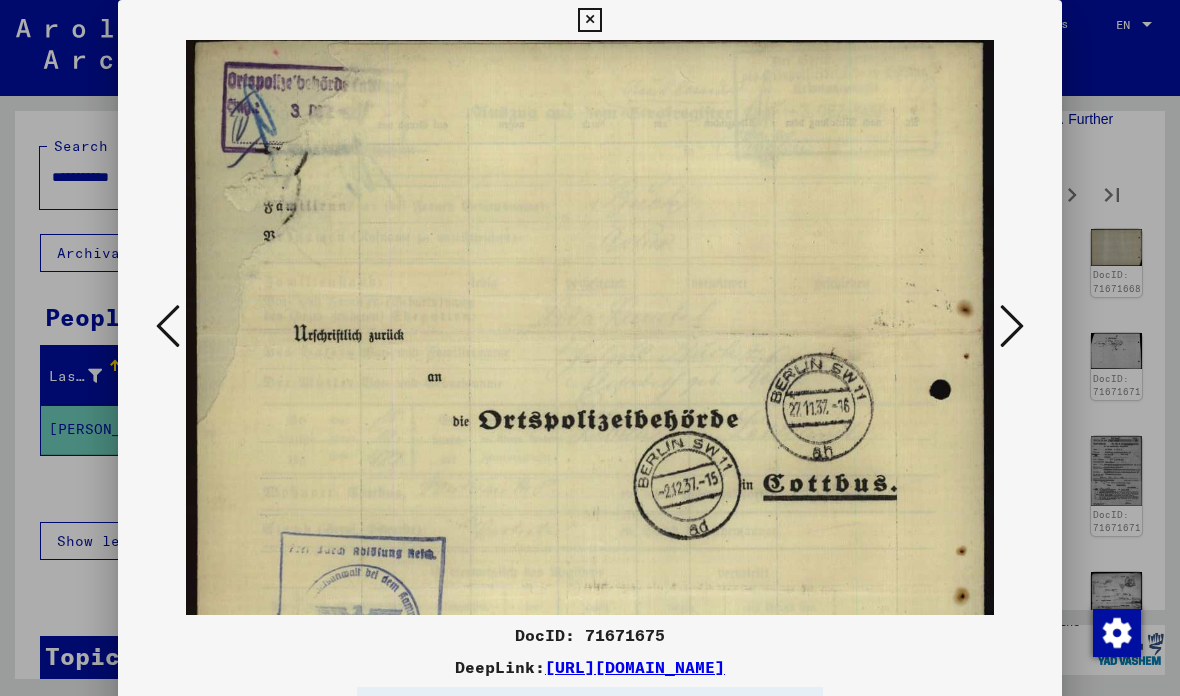 click at bounding box center (1012, 326) 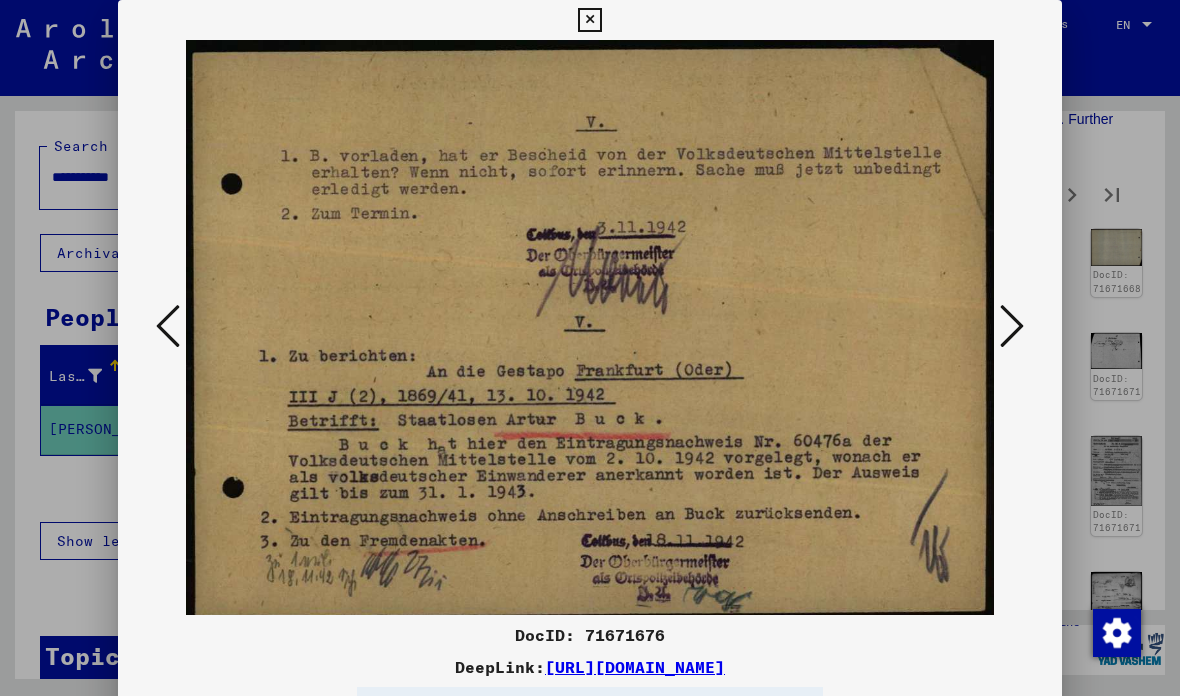 click at bounding box center [1012, 326] 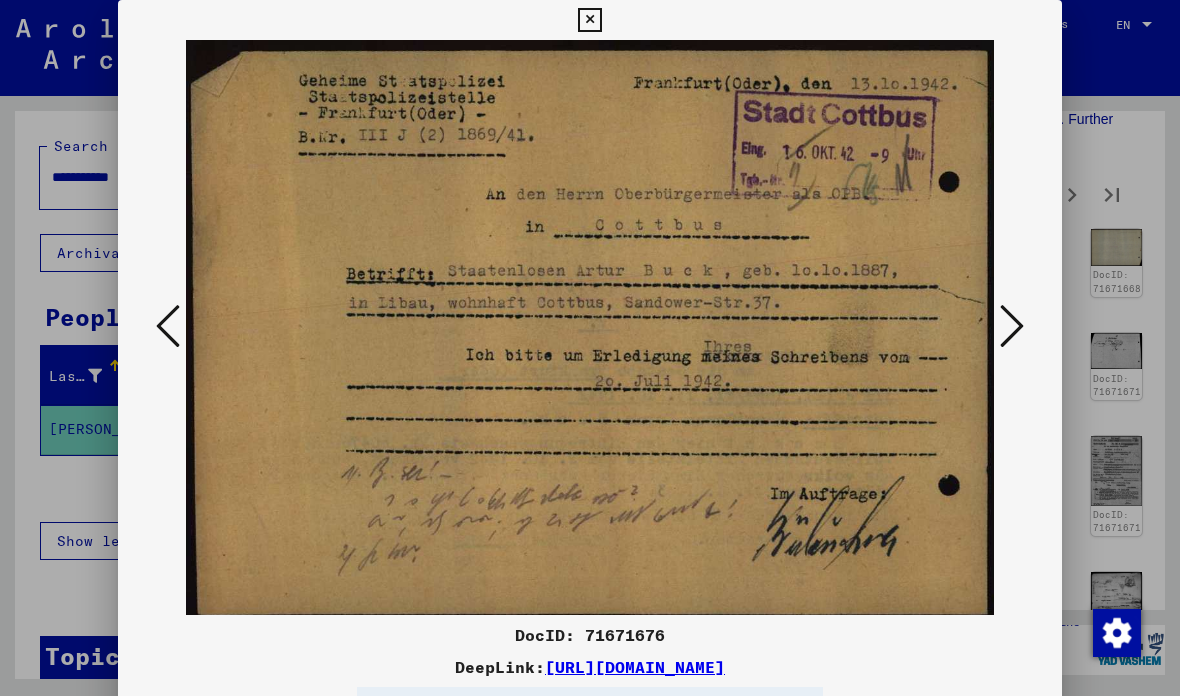 click at bounding box center [1012, 326] 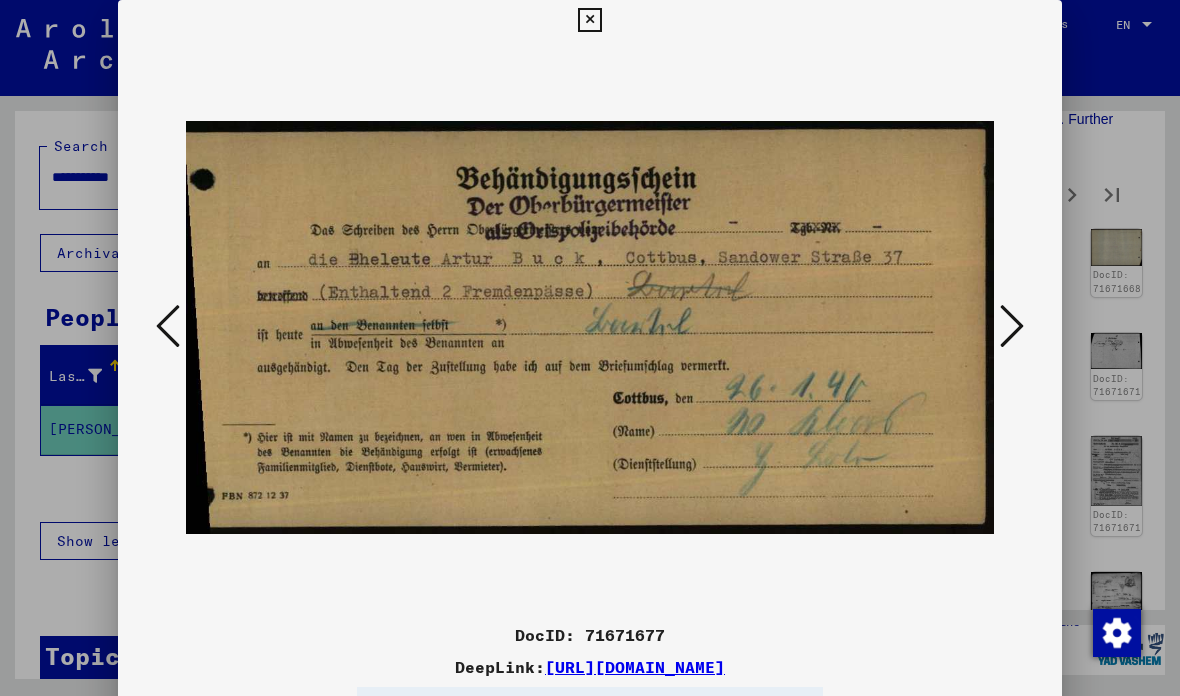 click at bounding box center (1012, 326) 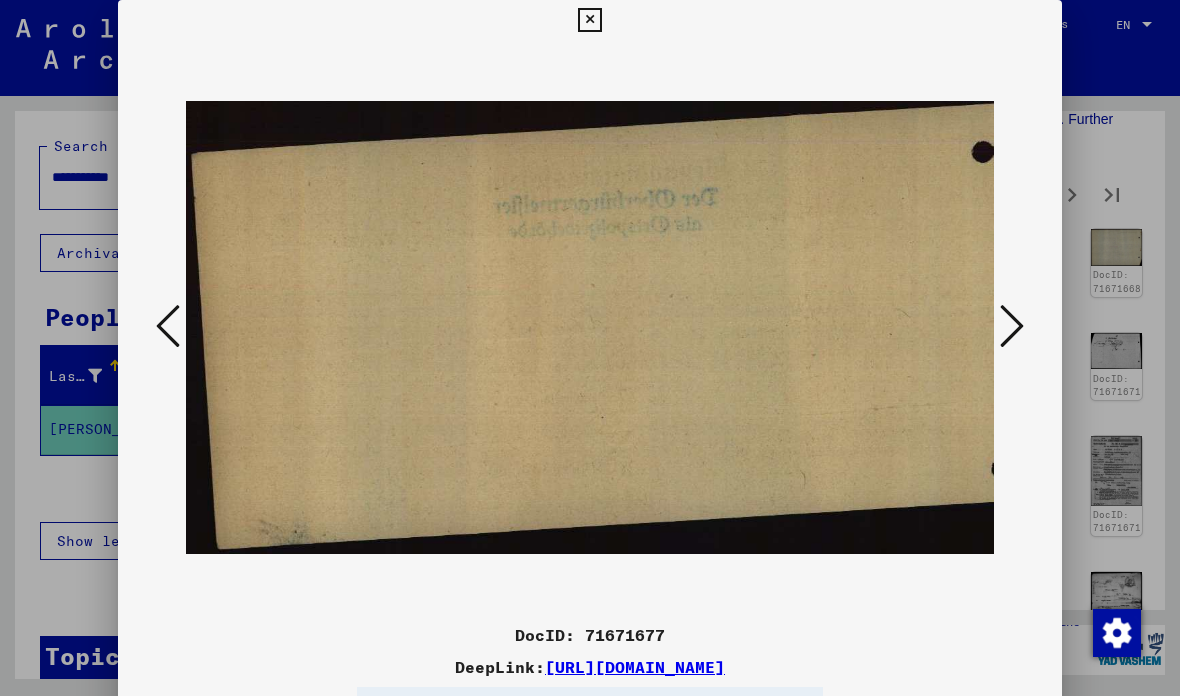 click at bounding box center [1012, 326] 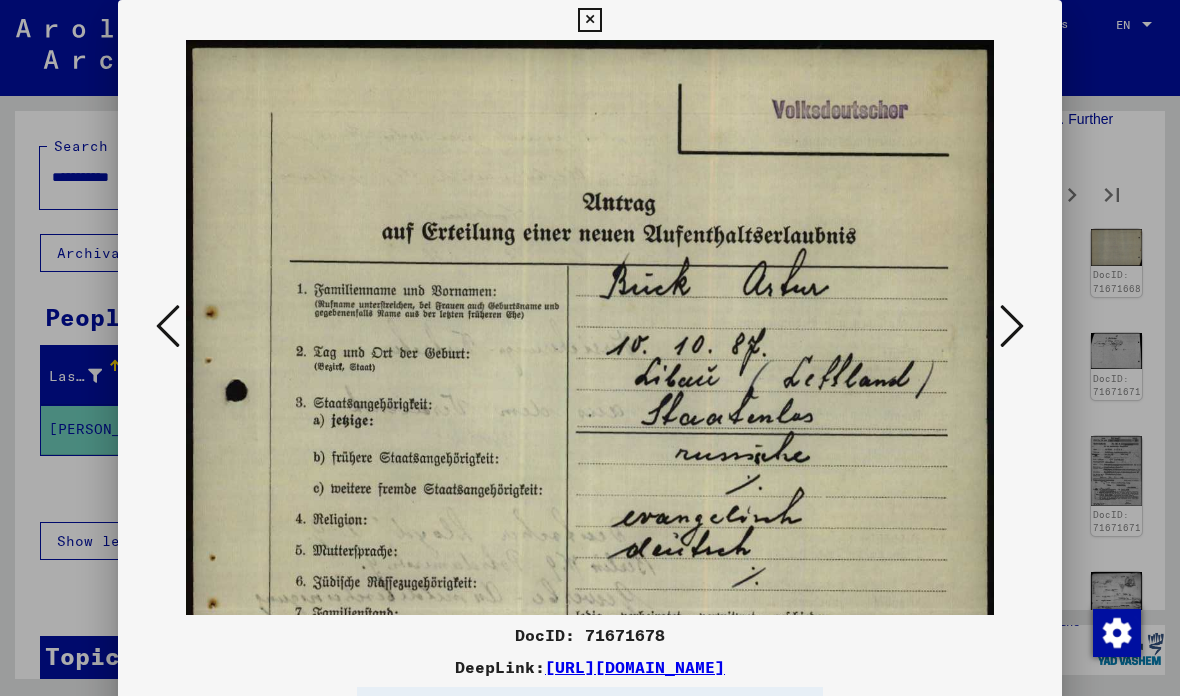 click at bounding box center [1012, 326] 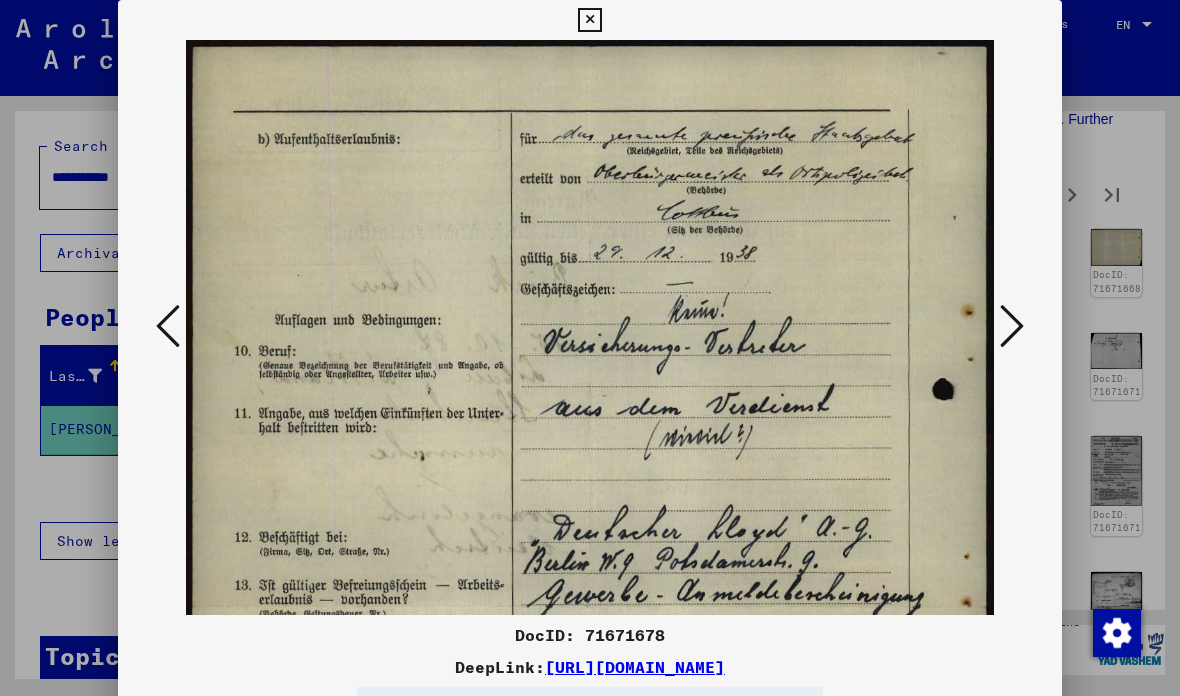 click at bounding box center [589, 20] 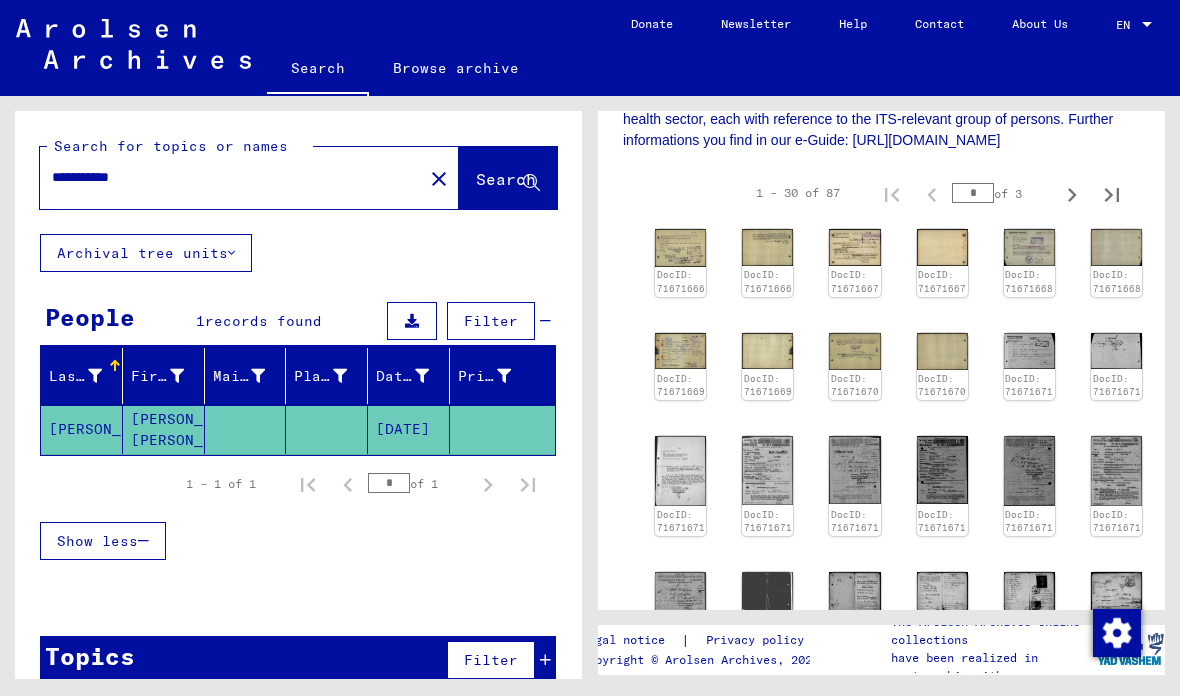 click on "DocID: 71671666" 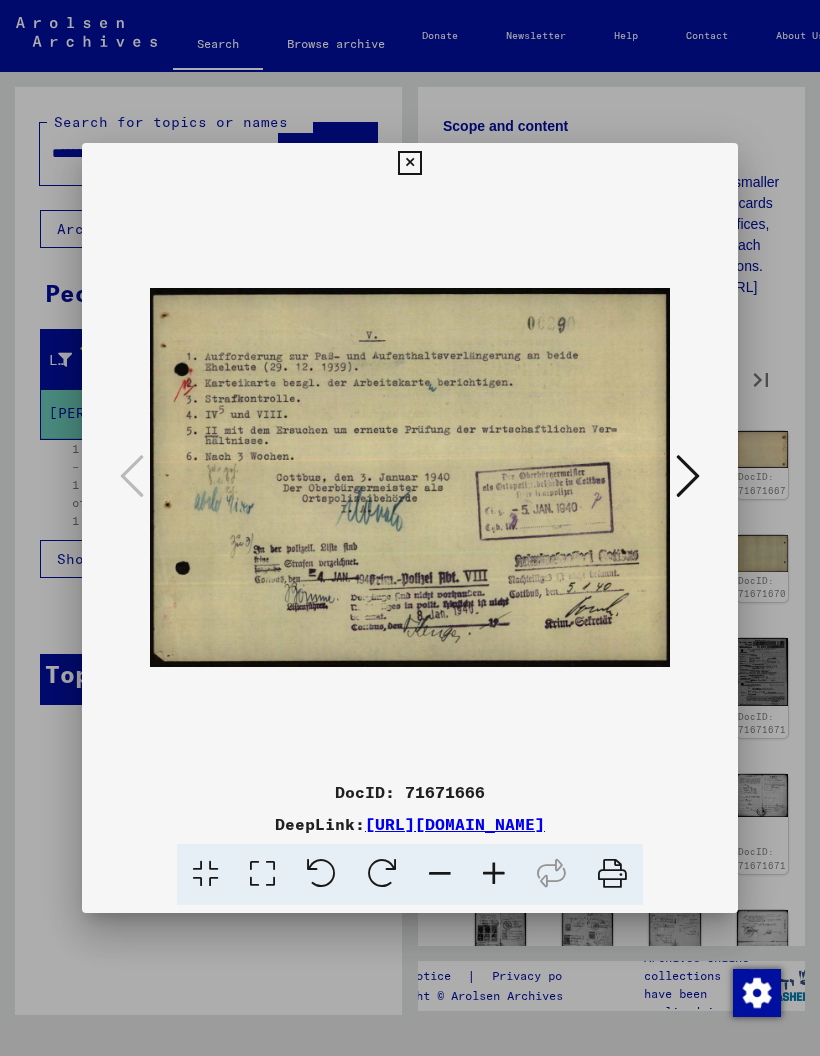 click at bounding box center [688, 476] 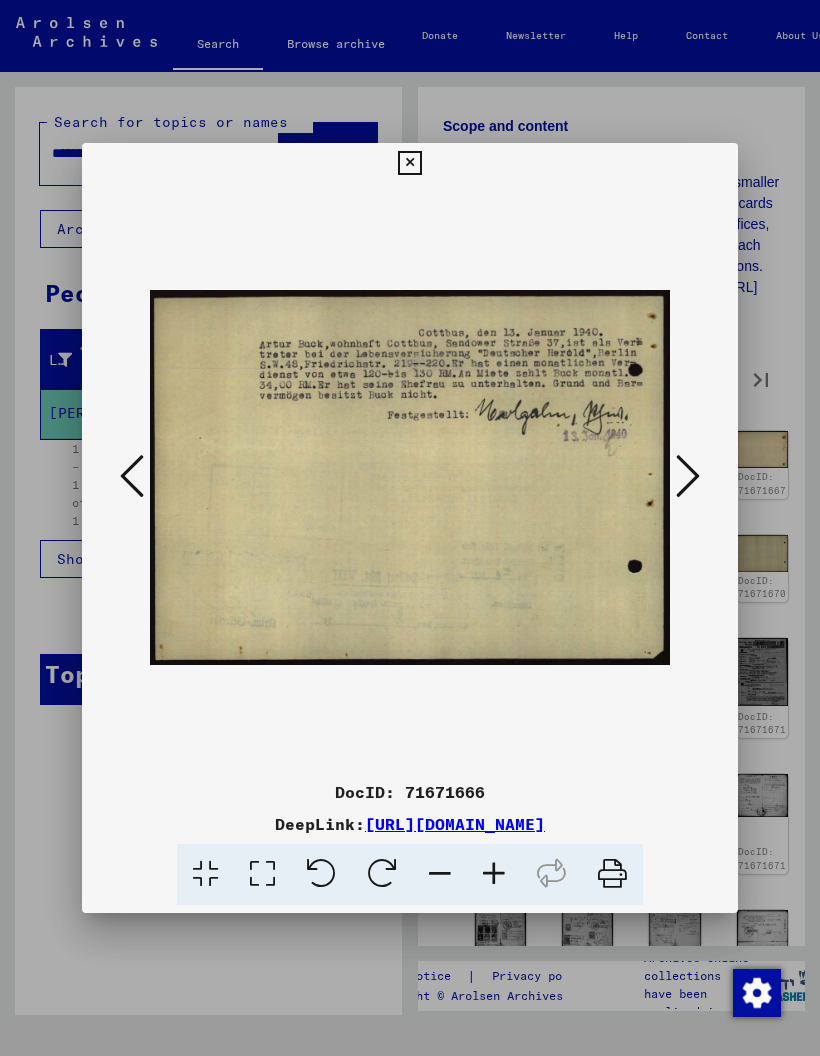 click at bounding box center (688, 476) 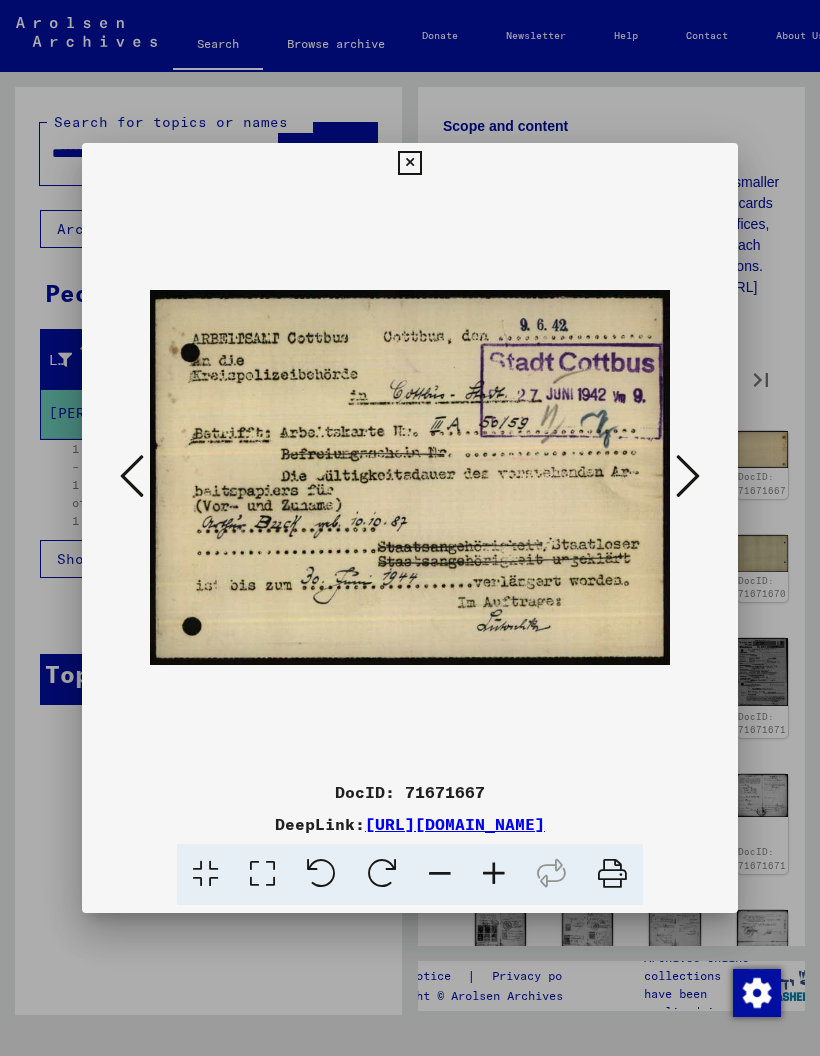click at bounding box center [688, 476] 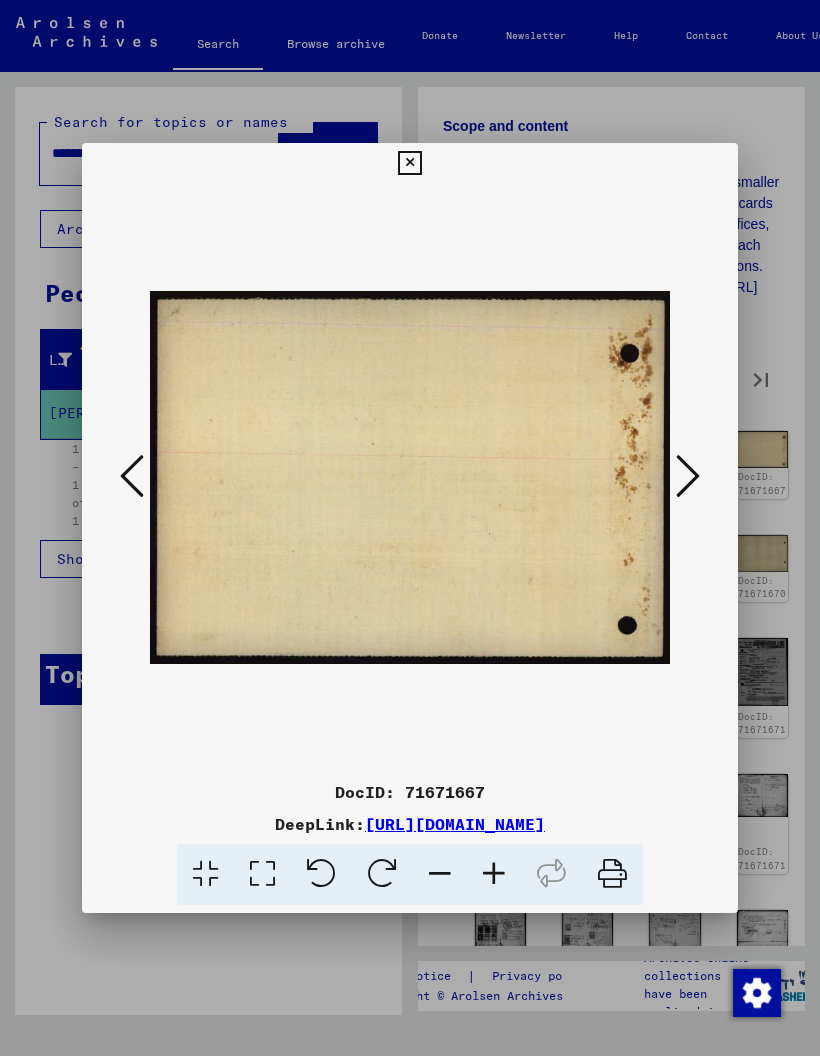click at bounding box center [688, 476] 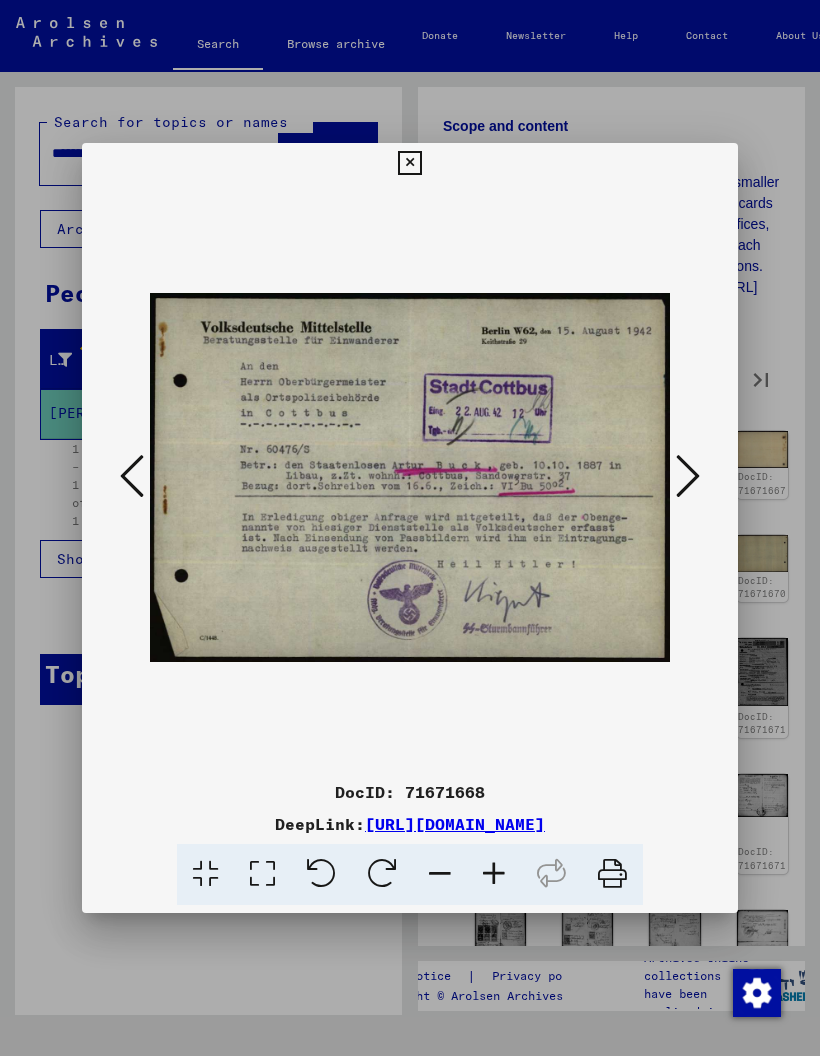 click at bounding box center [409, 163] 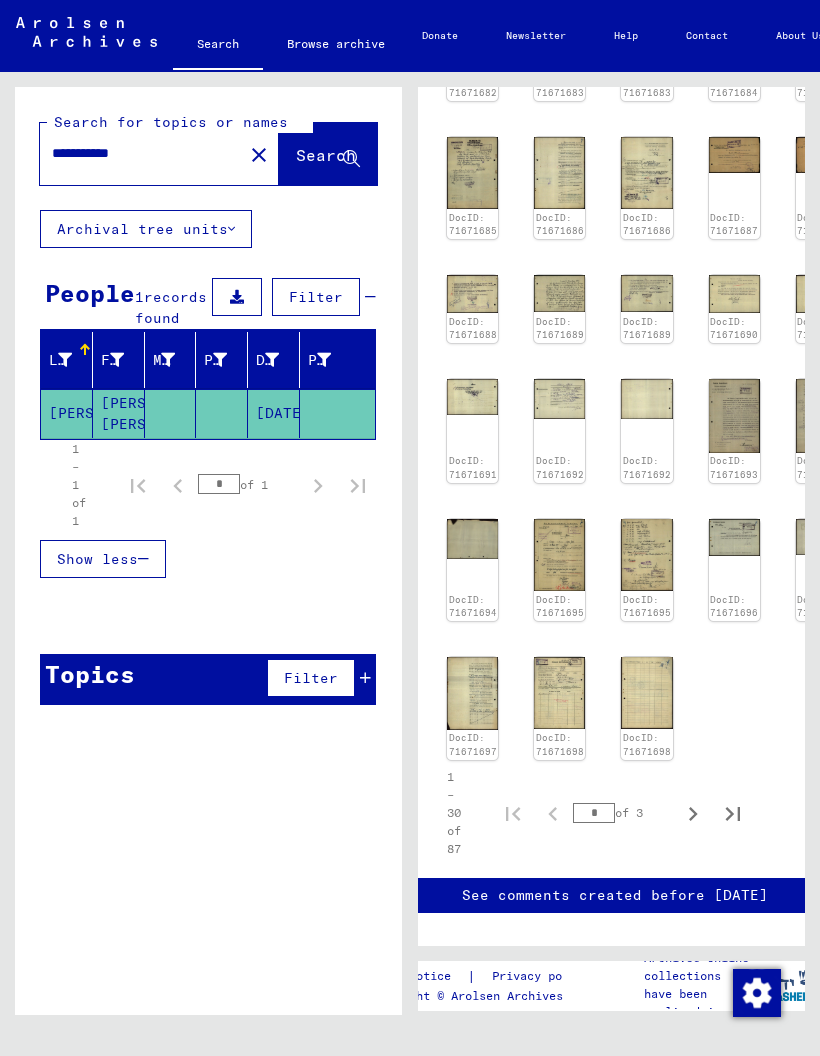 scroll, scrollTop: 2130, scrollLeft: 11, axis: both 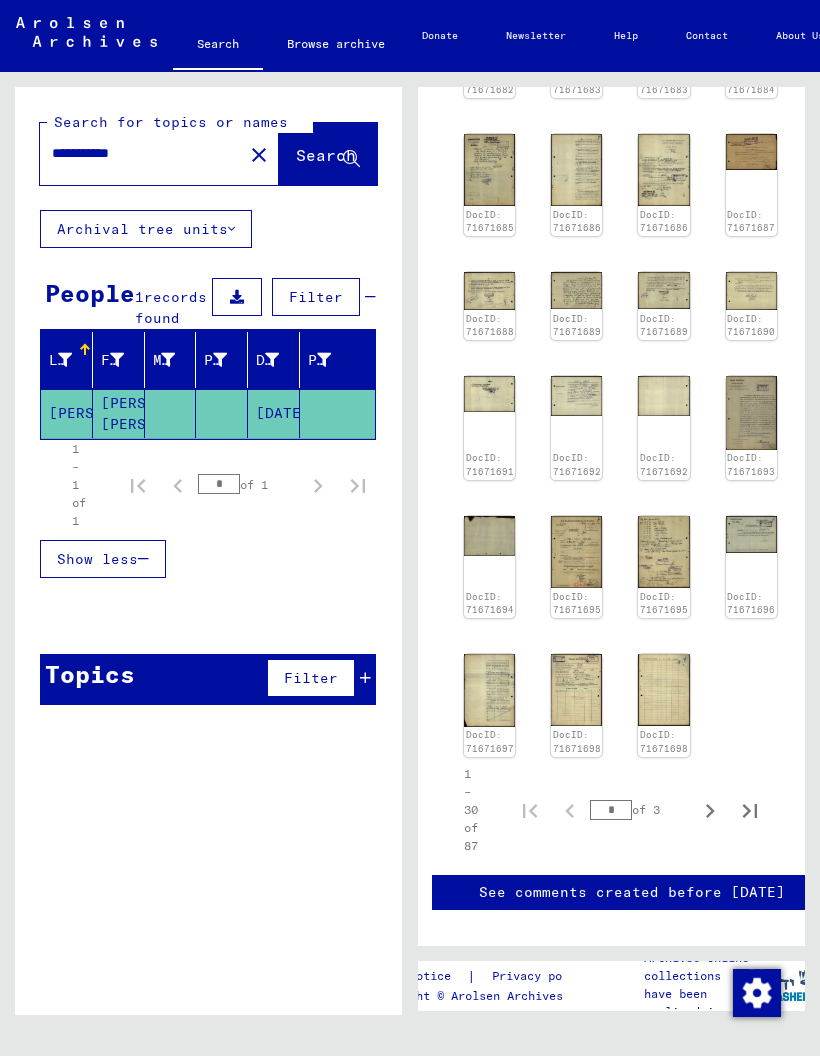 click 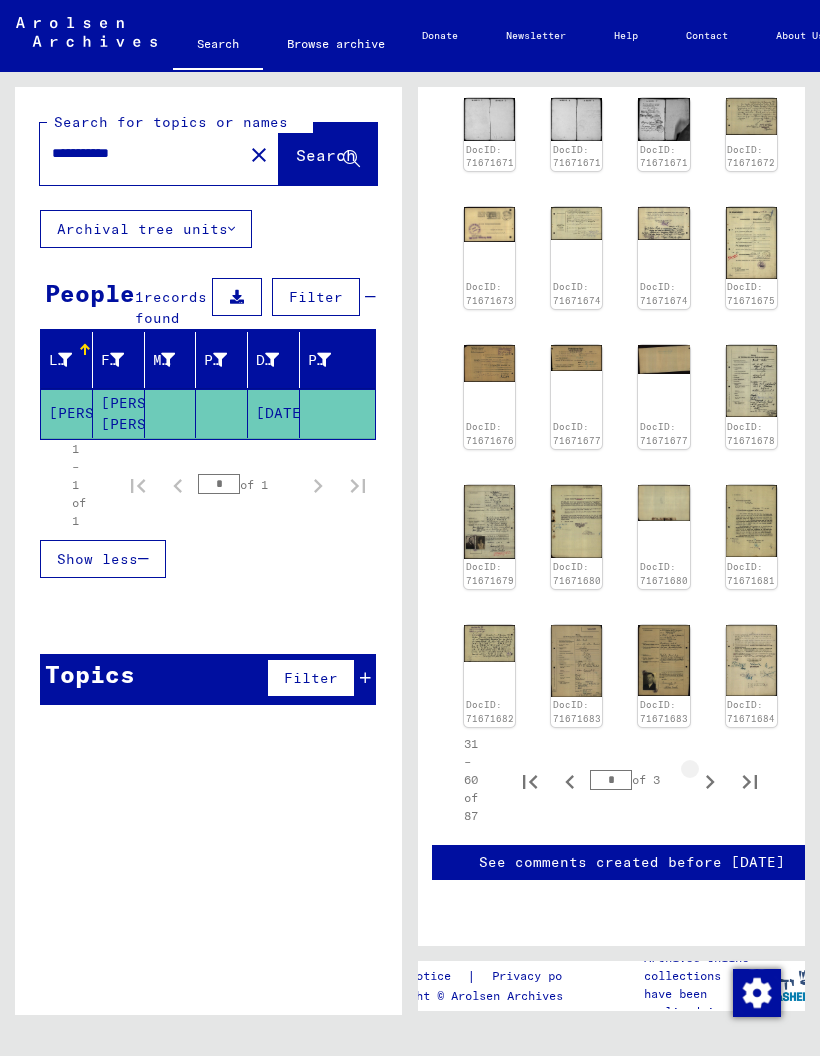 scroll, scrollTop: 1562, scrollLeft: 11, axis: both 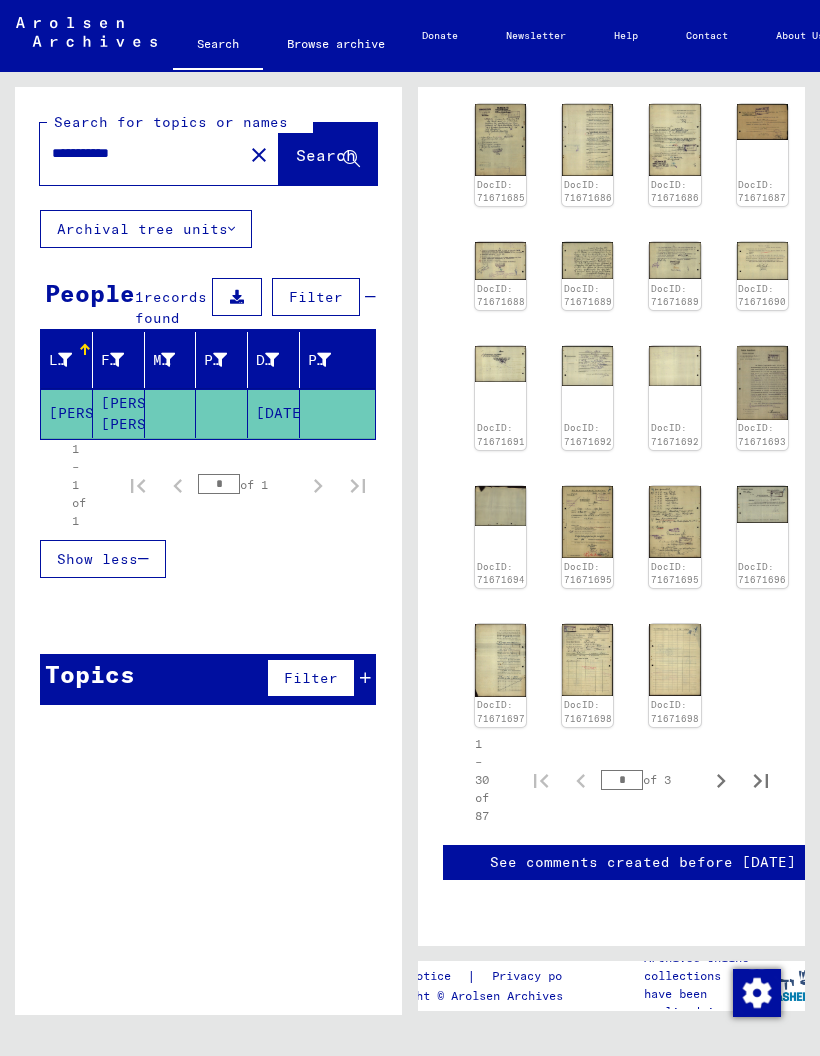 click 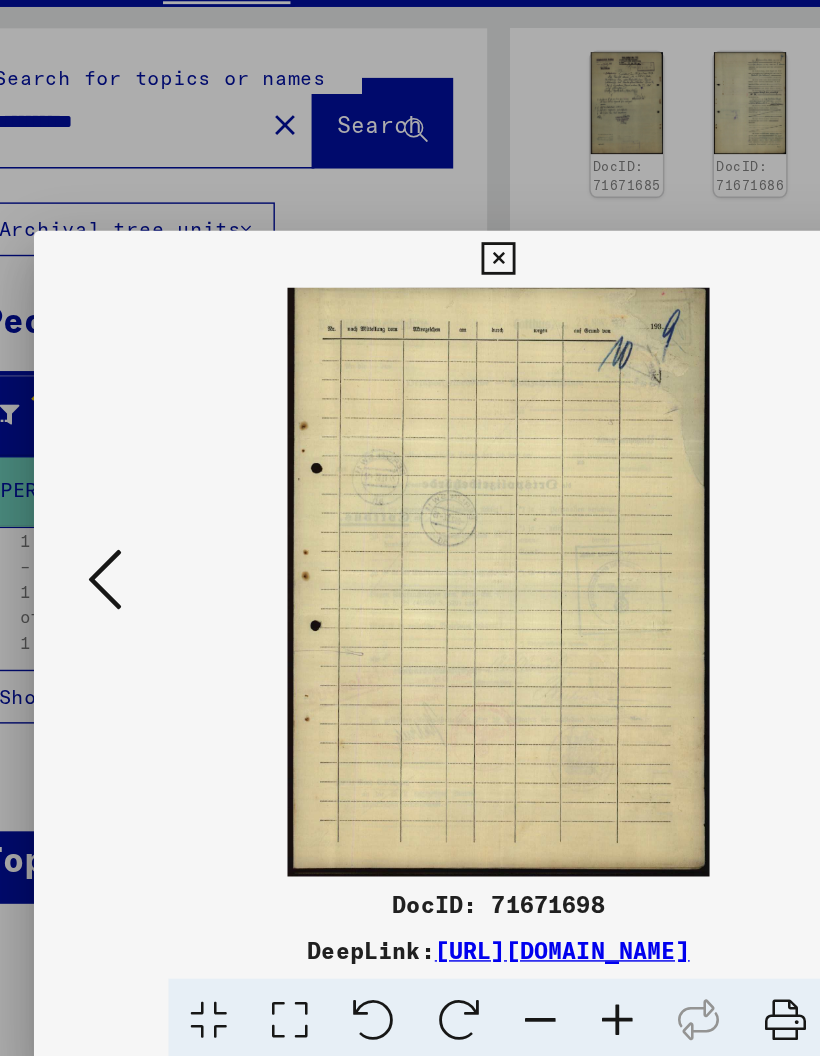 click at bounding box center [410, 478] 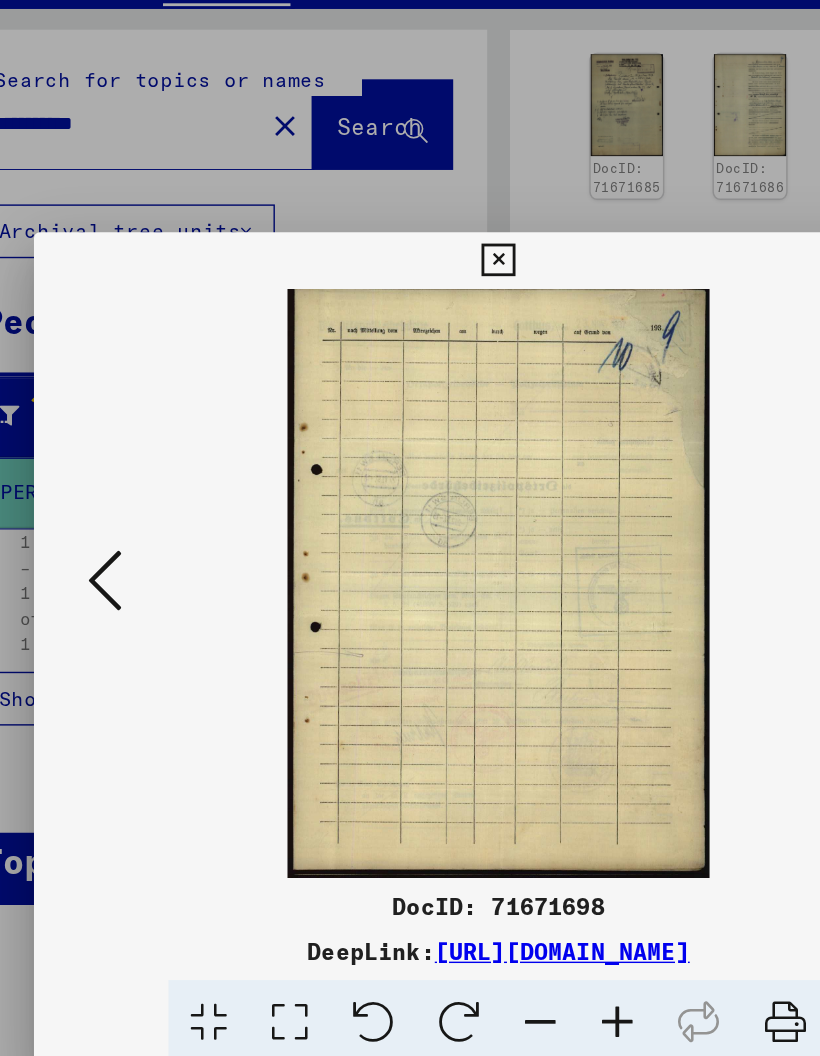 click at bounding box center [132, 476] 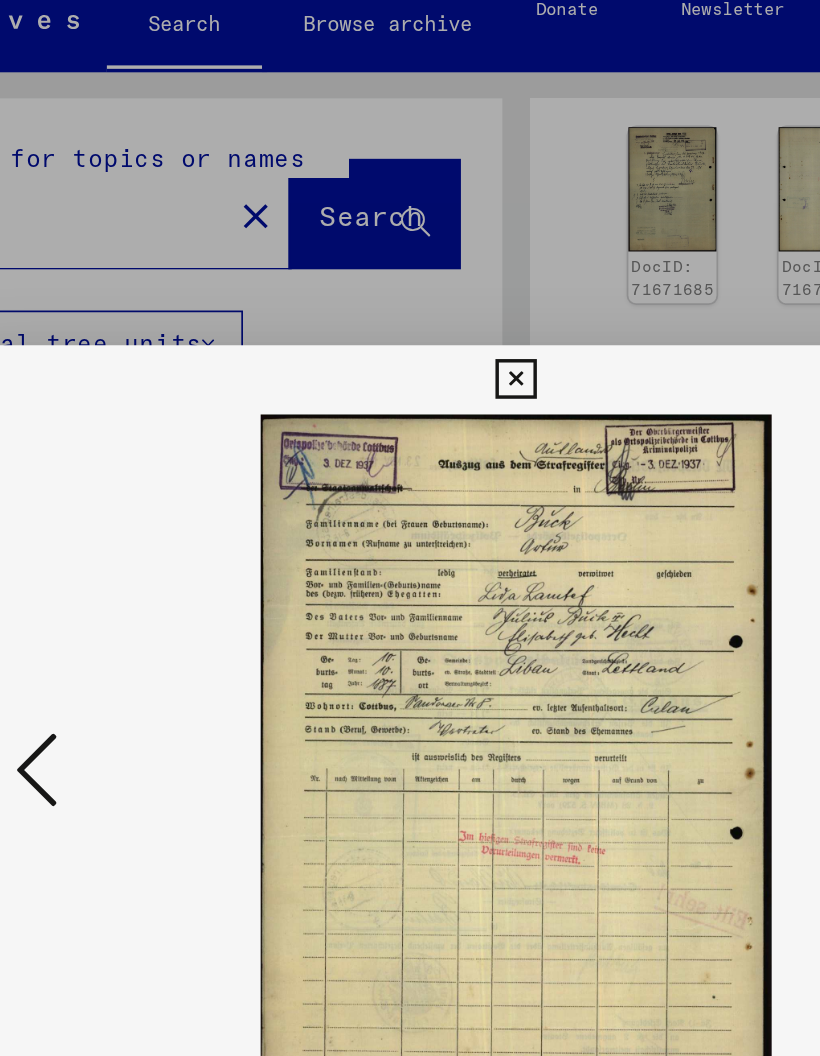 click at bounding box center [132, 476] 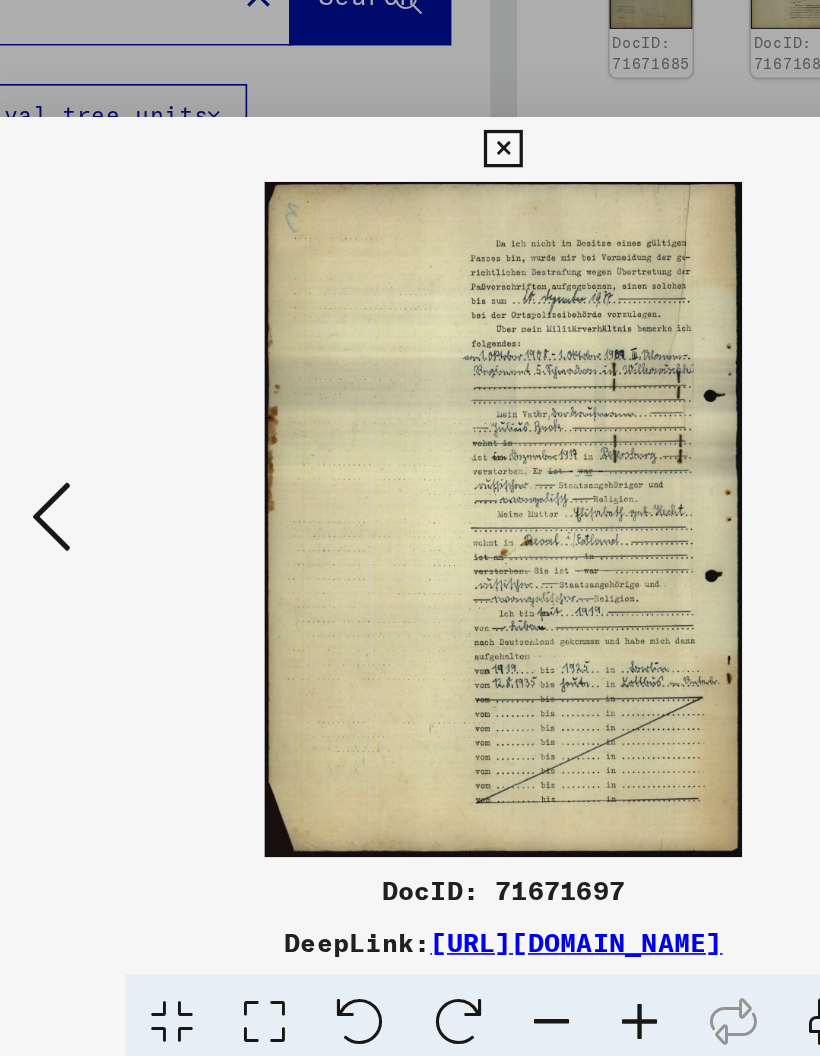 click at bounding box center (132, 477) 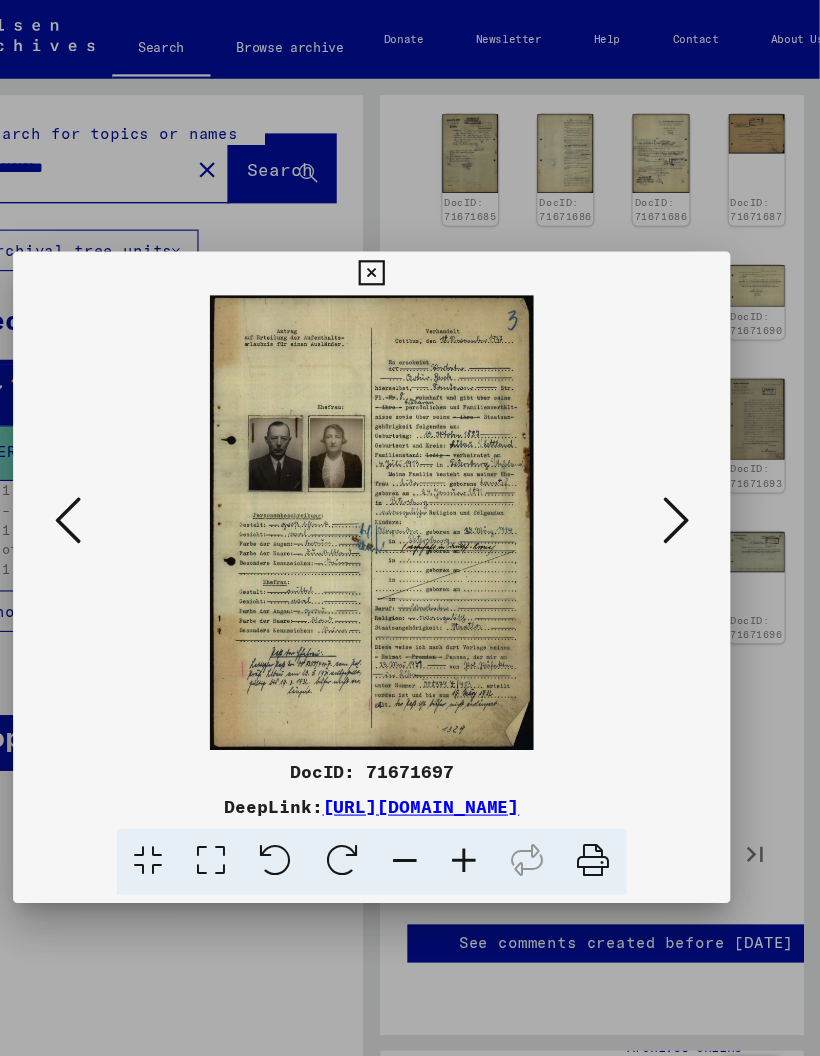 click at bounding box center (132, 476) 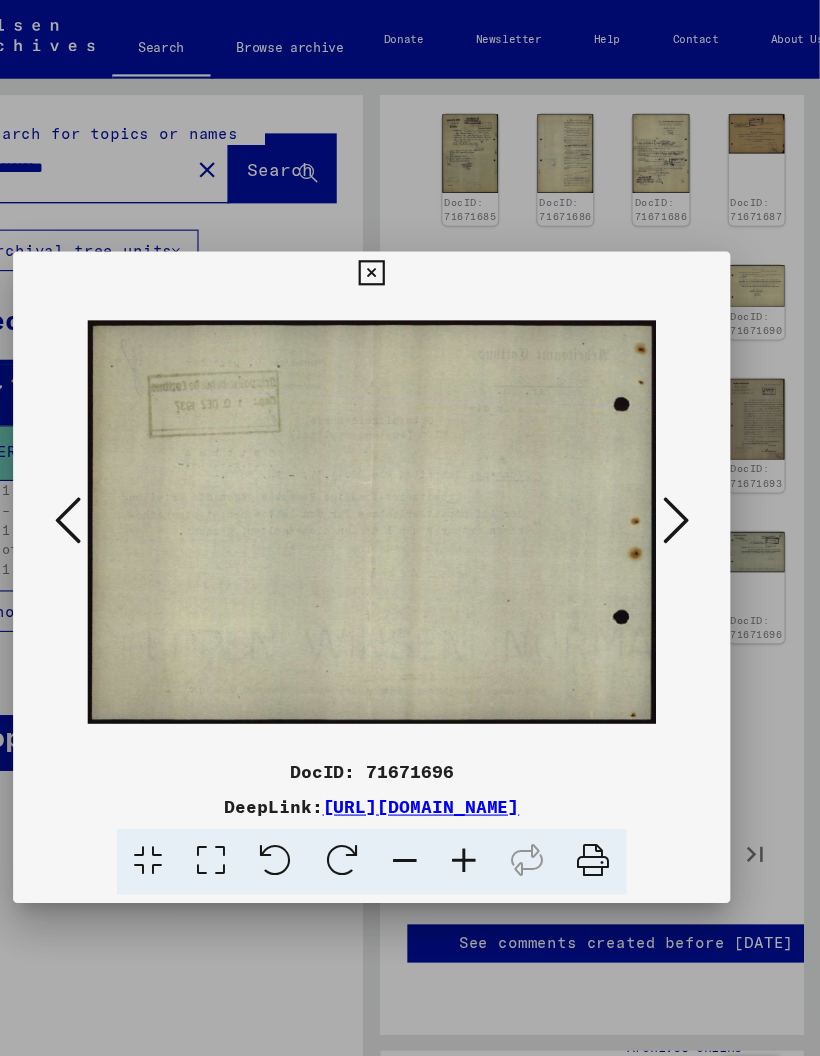click at bounding box center (132, 476) 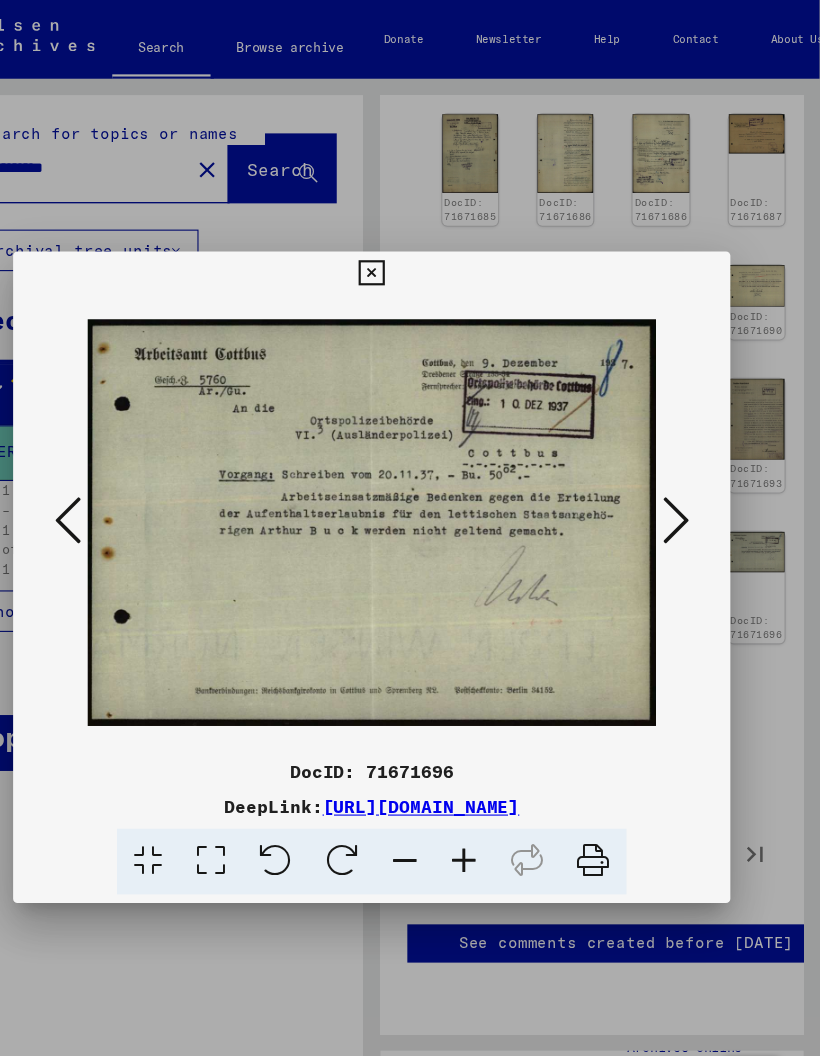 click at bounding box center (132, 477) 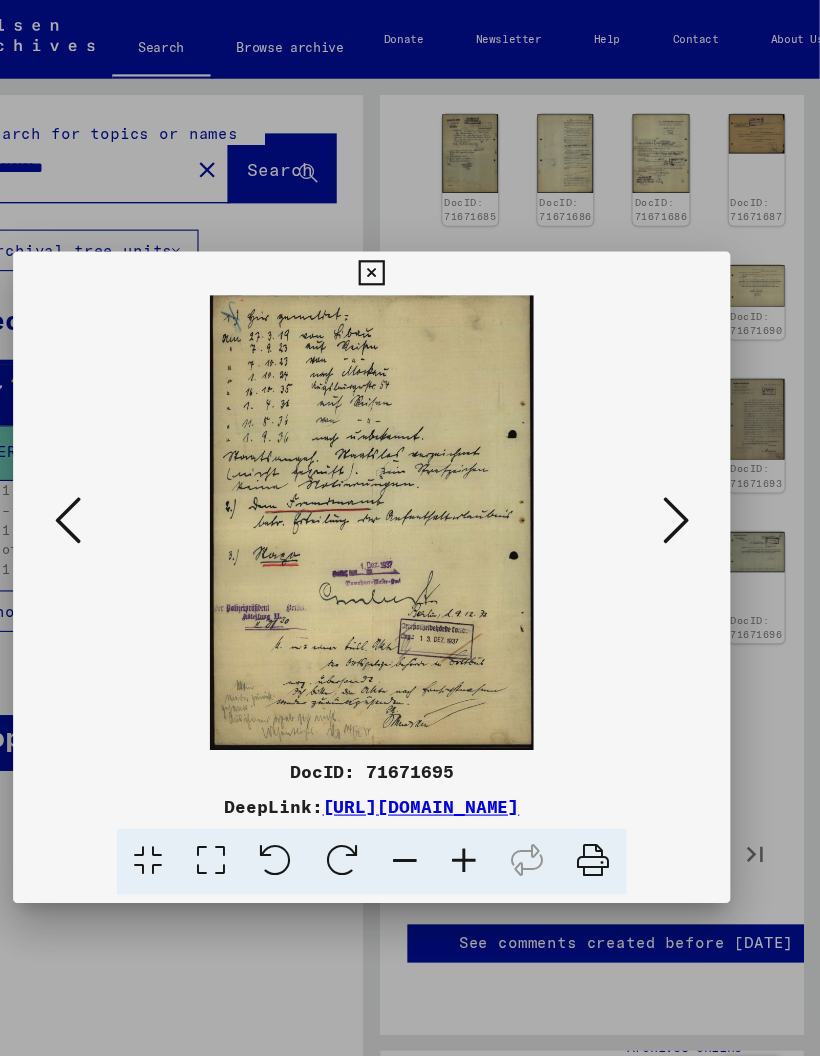 click at bounding box center (132, 476) 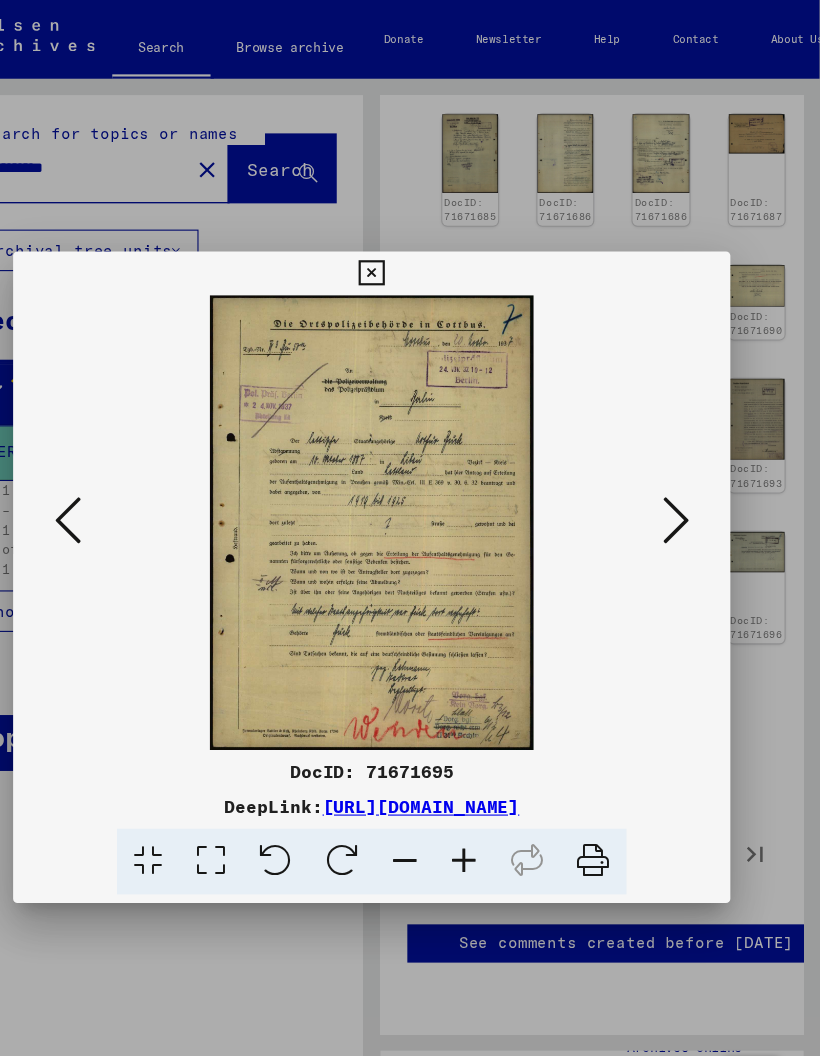 click at bounding box center [132, 476] 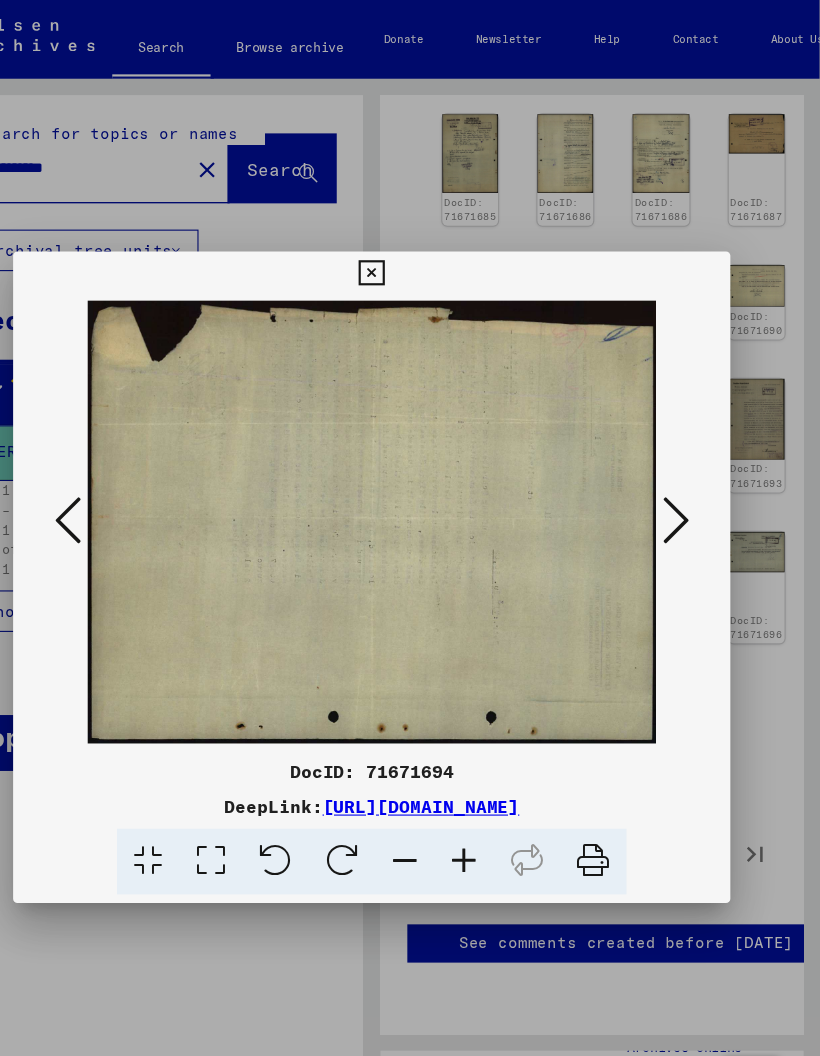 click at bounding box center (132, 476) 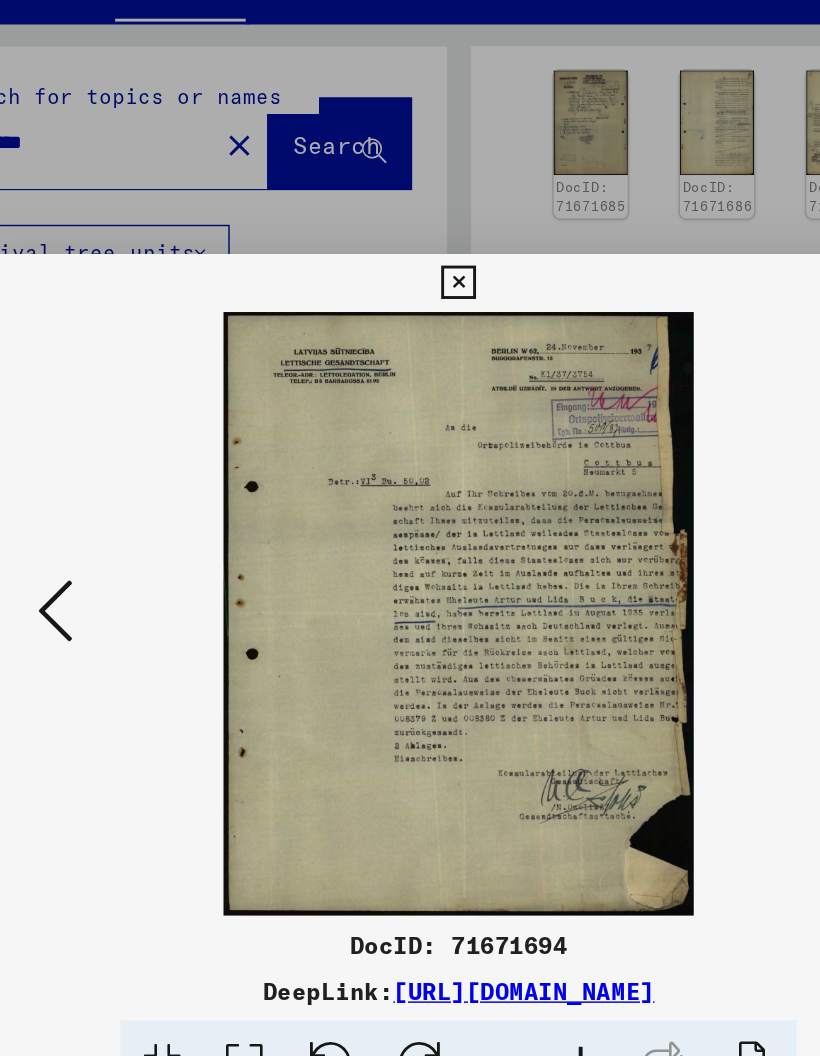 click at bounding box center [132, 476] 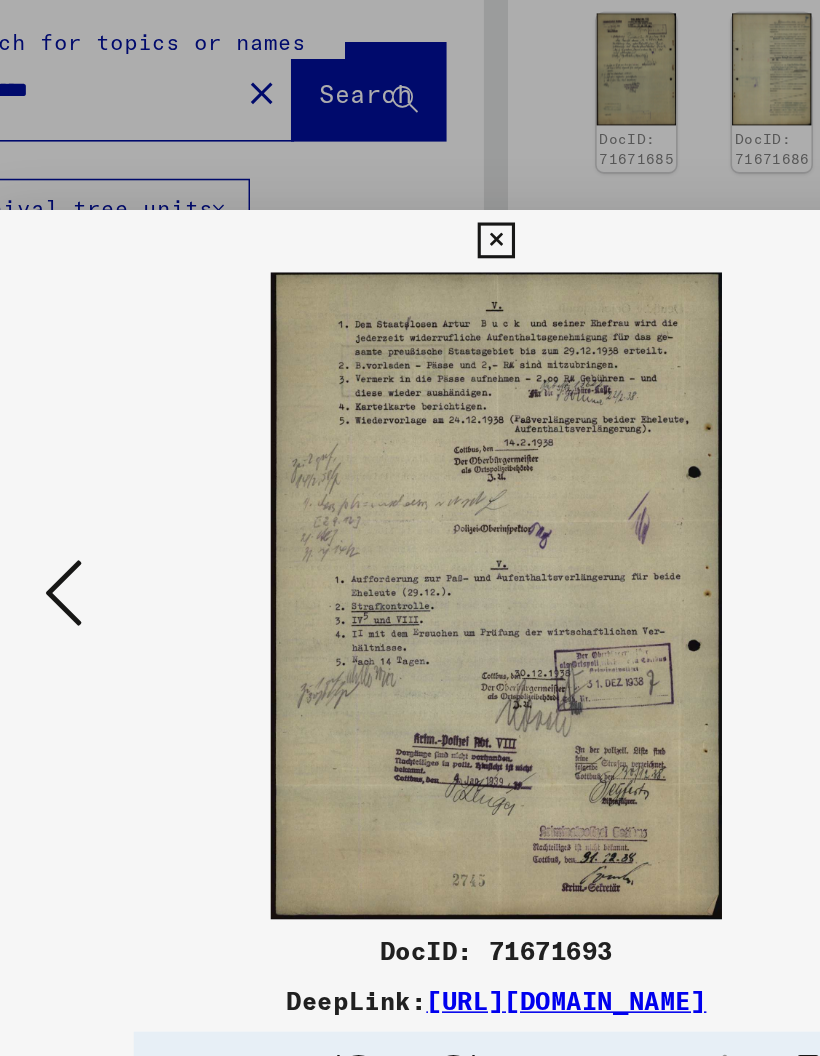 click at bounding box center [132, 476] 